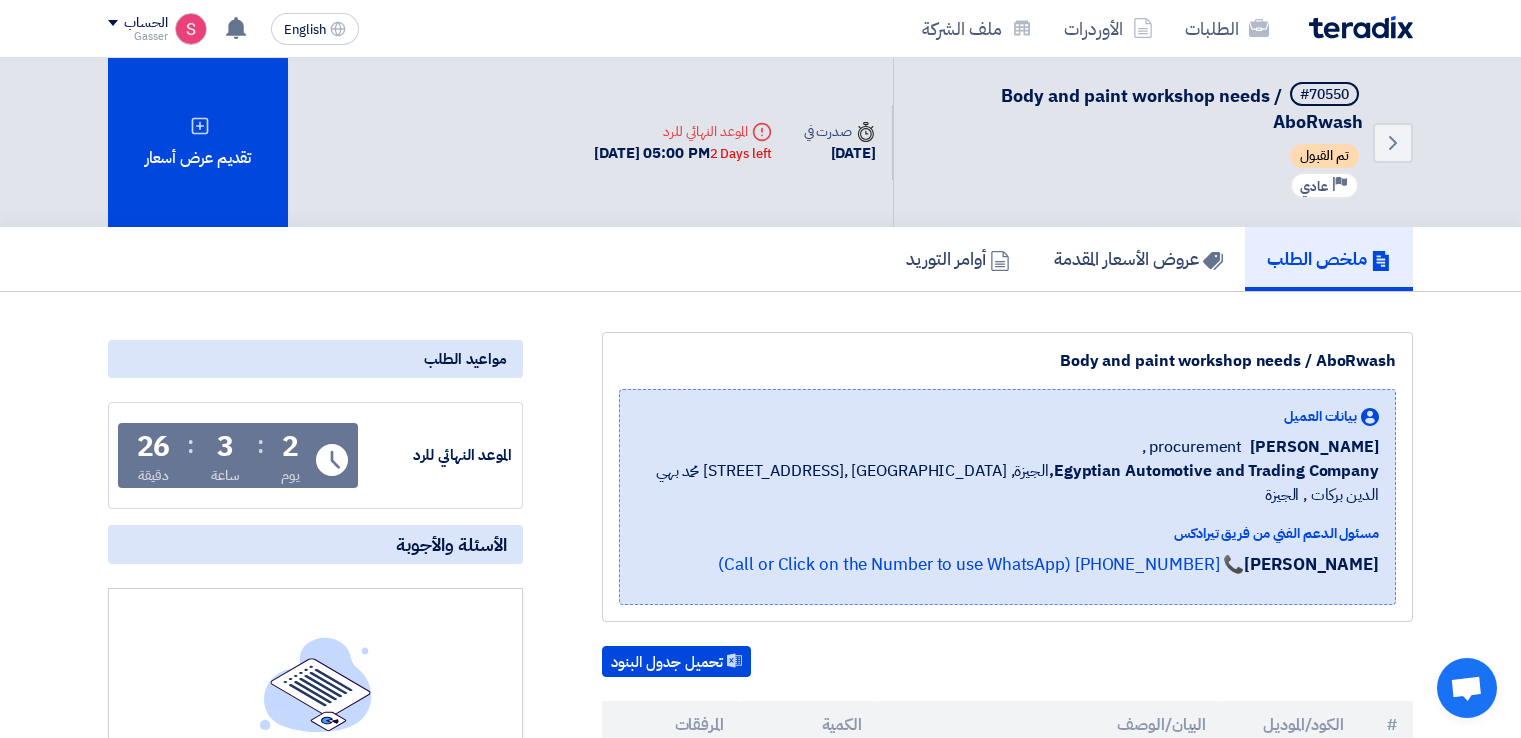 scroll, scrollTop: 166, scrollLeft: 0, axis: vertical 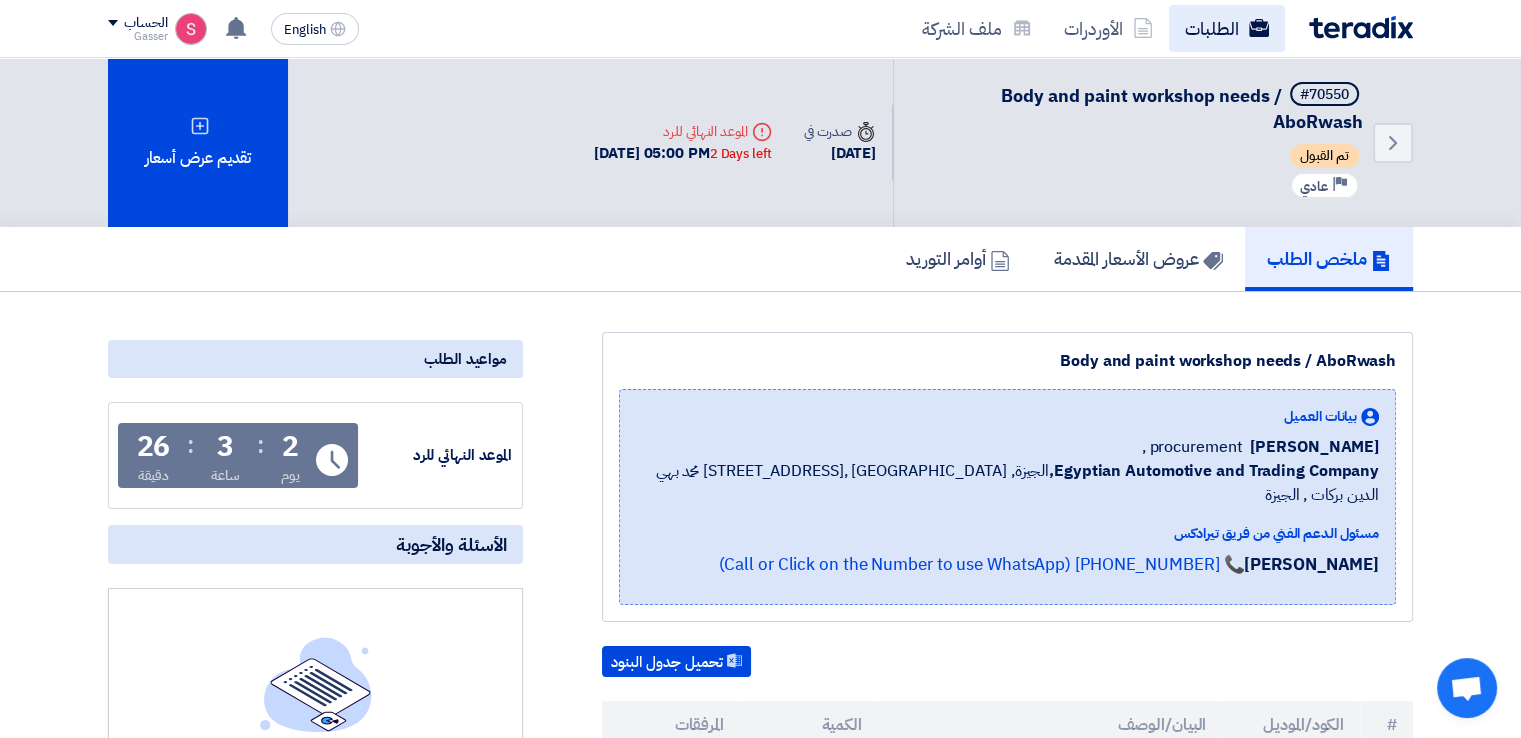 click on "الطلبات" 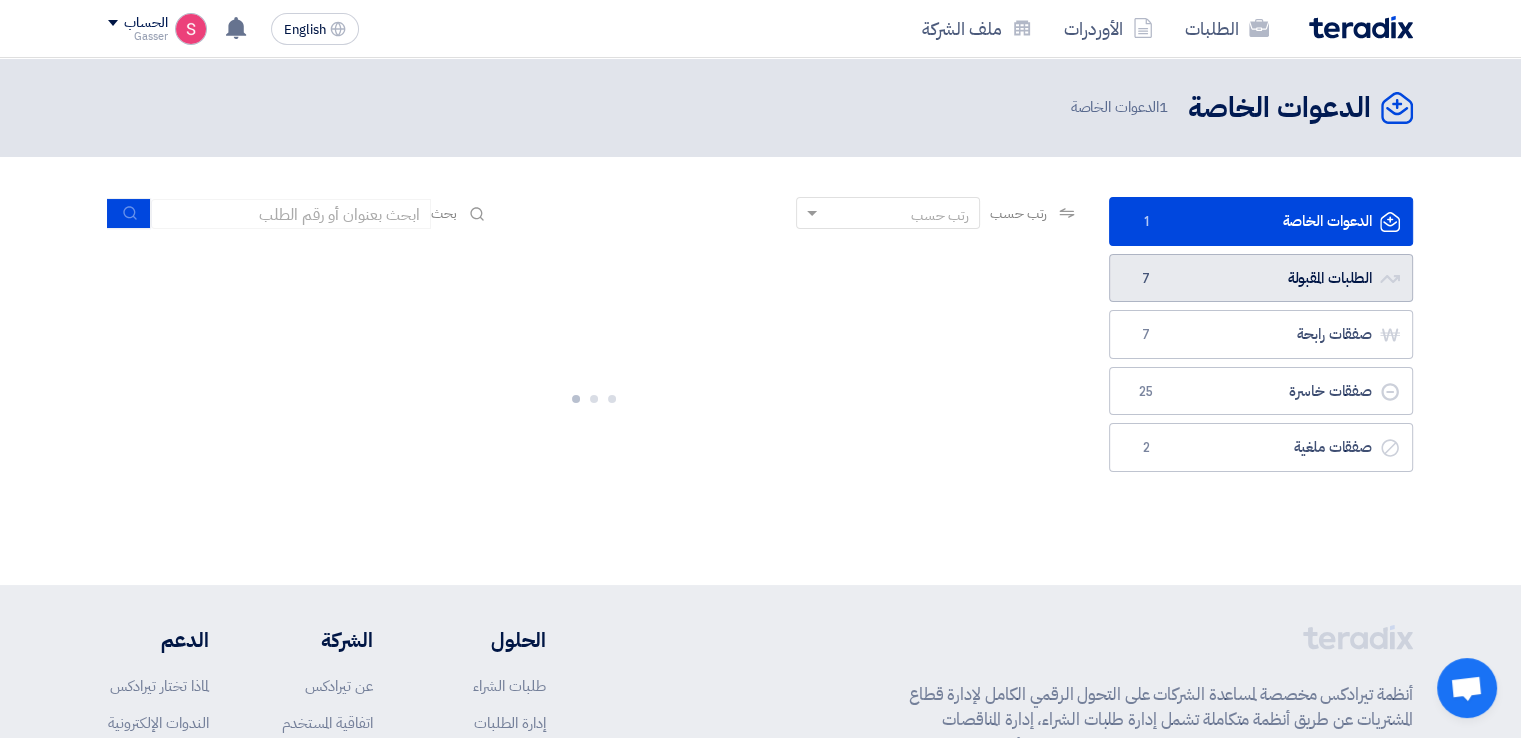 click on "الطلبات المقبولة
الطلبات المقبولة
7" 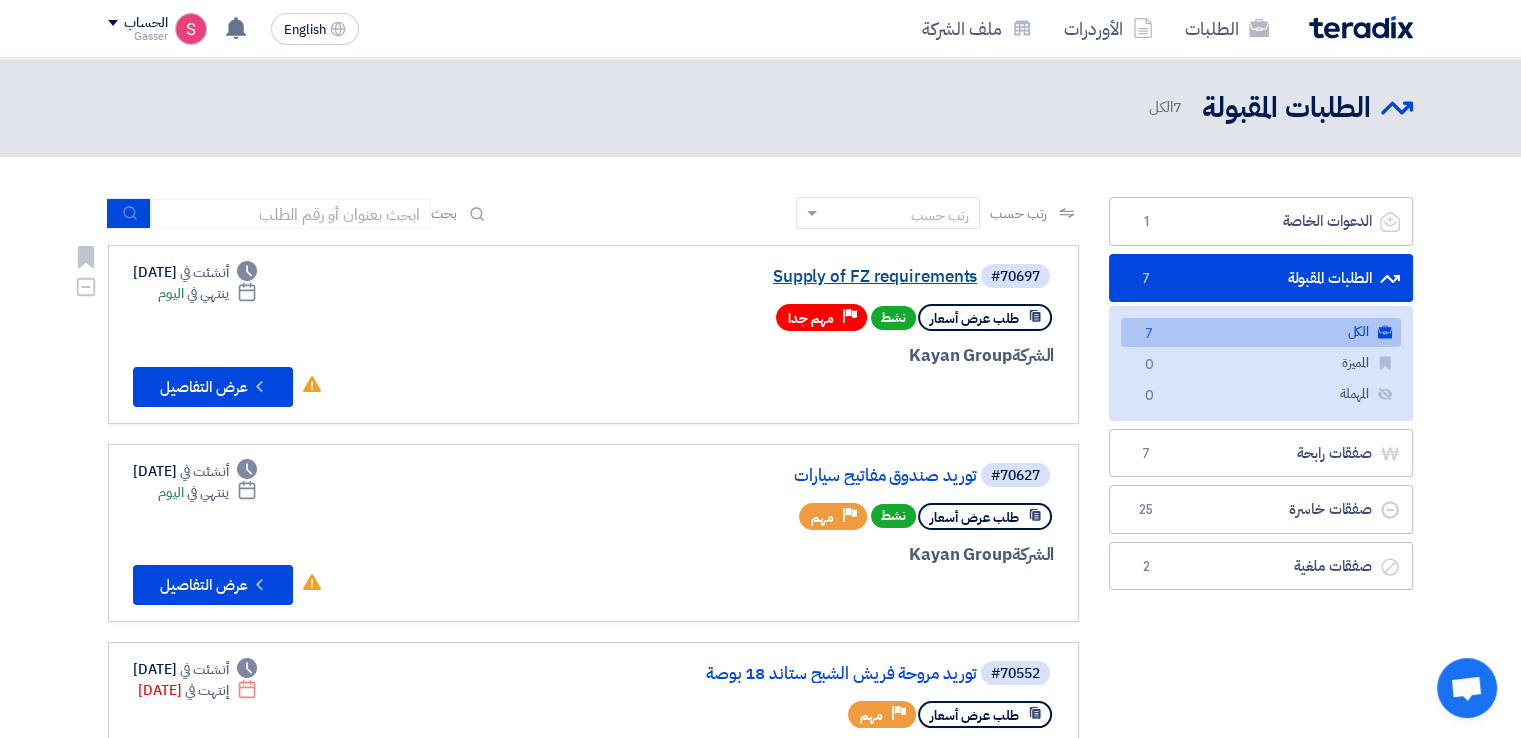 click on "Supply of FZ requirements" 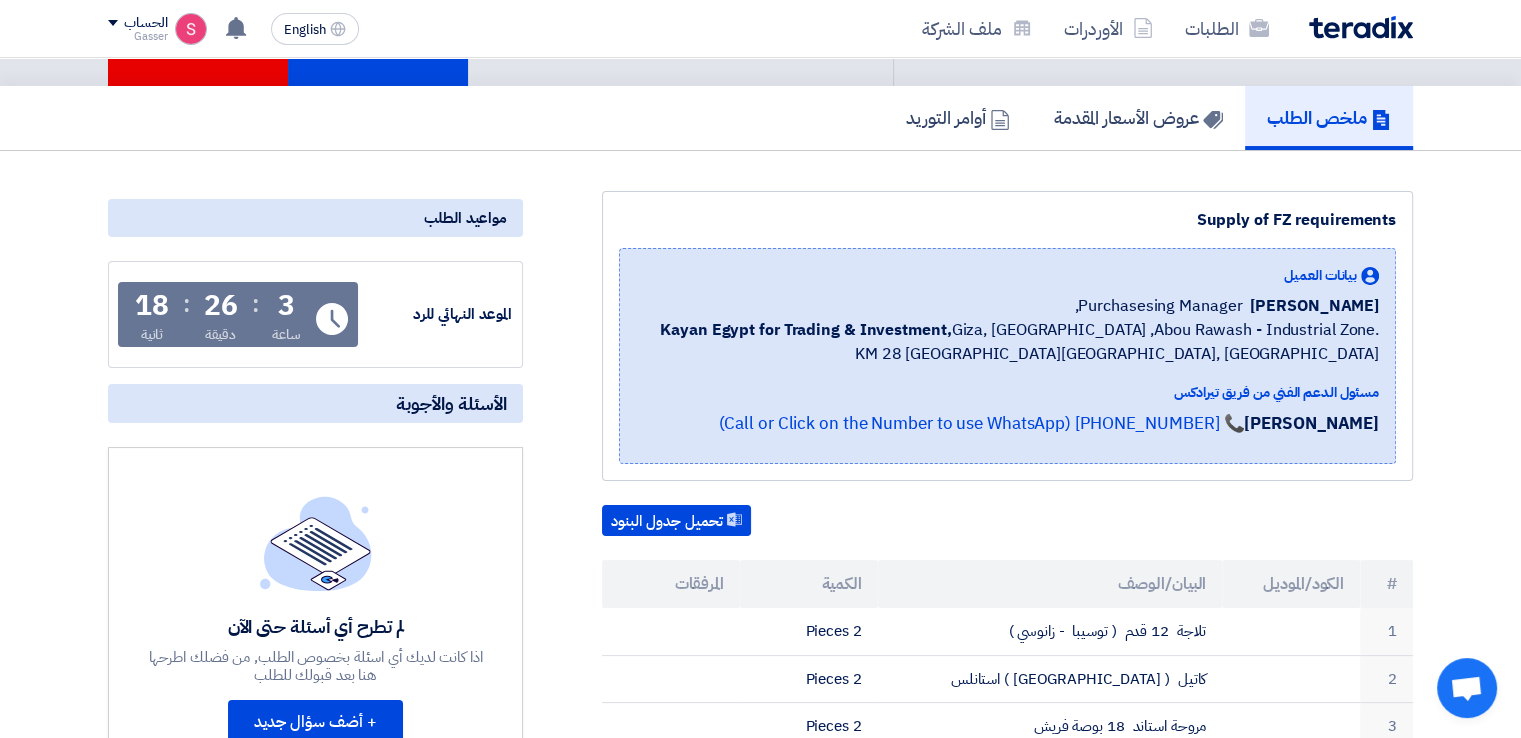 scroll, scrollTop: 0, scrollLeft: 0, axis: both 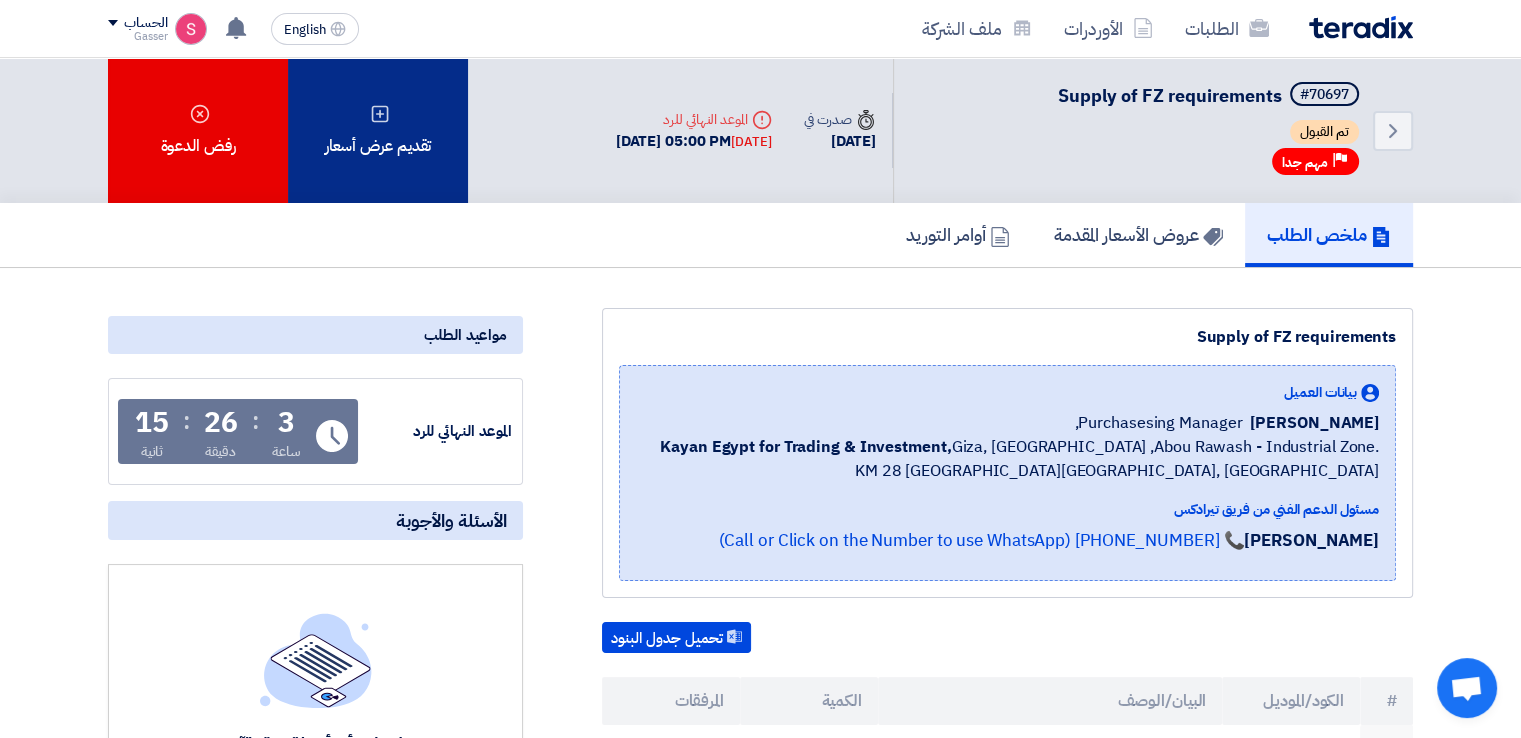 click on "تقديم عرض أسعار" 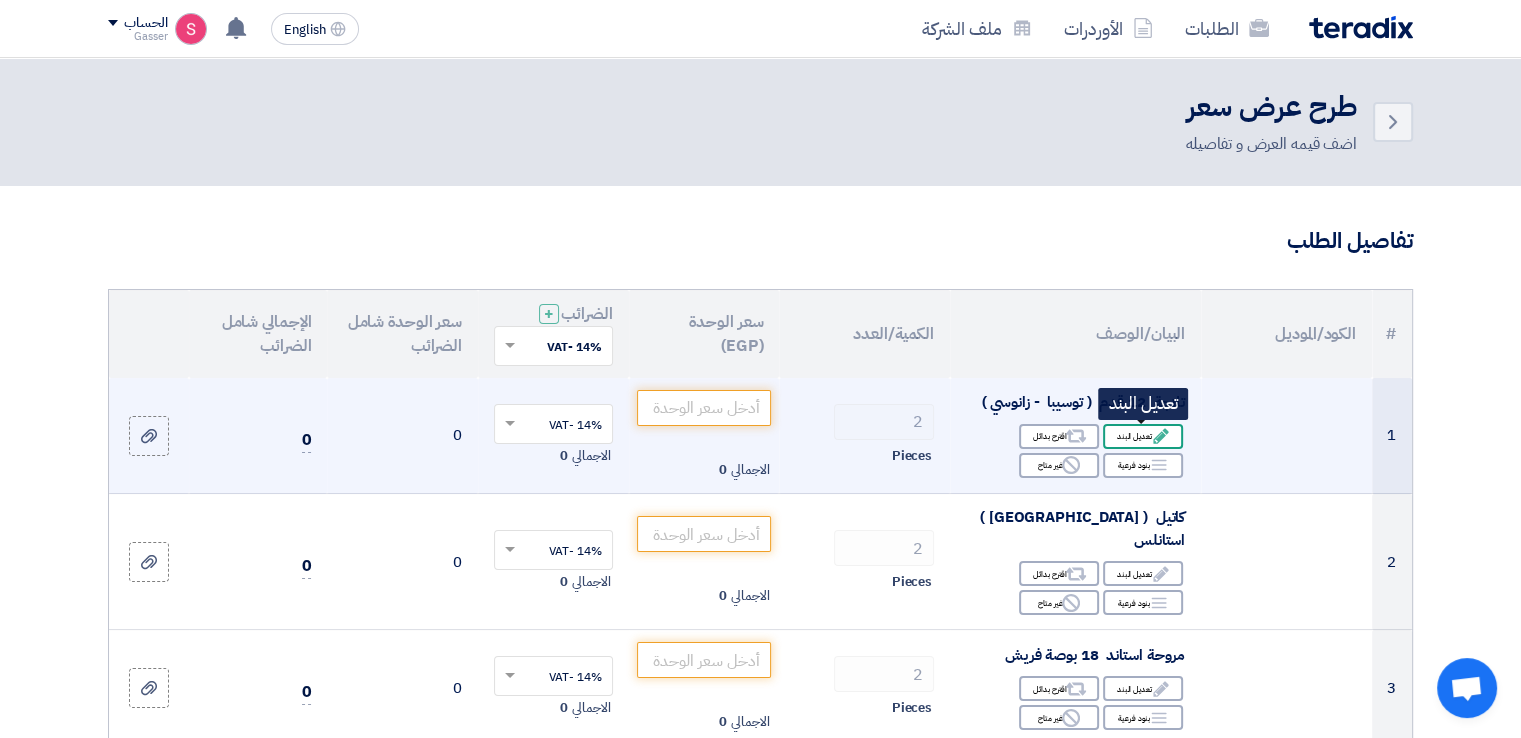 click on "Edit
تعديل البند" 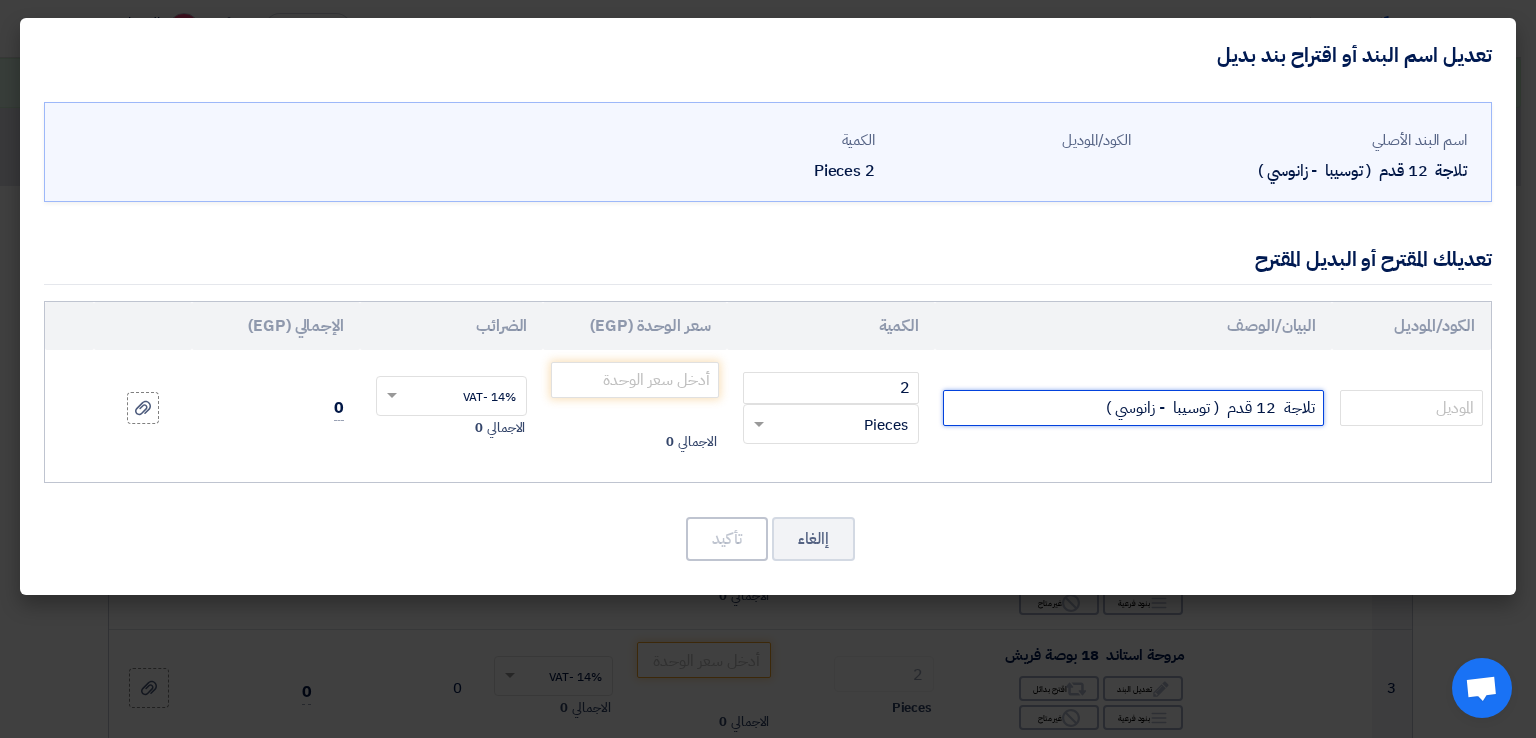 drag, startPoint x: 1164, startPoint y: 409, endPoint x: 1115, endPoint y: 416, distance: 49.497475 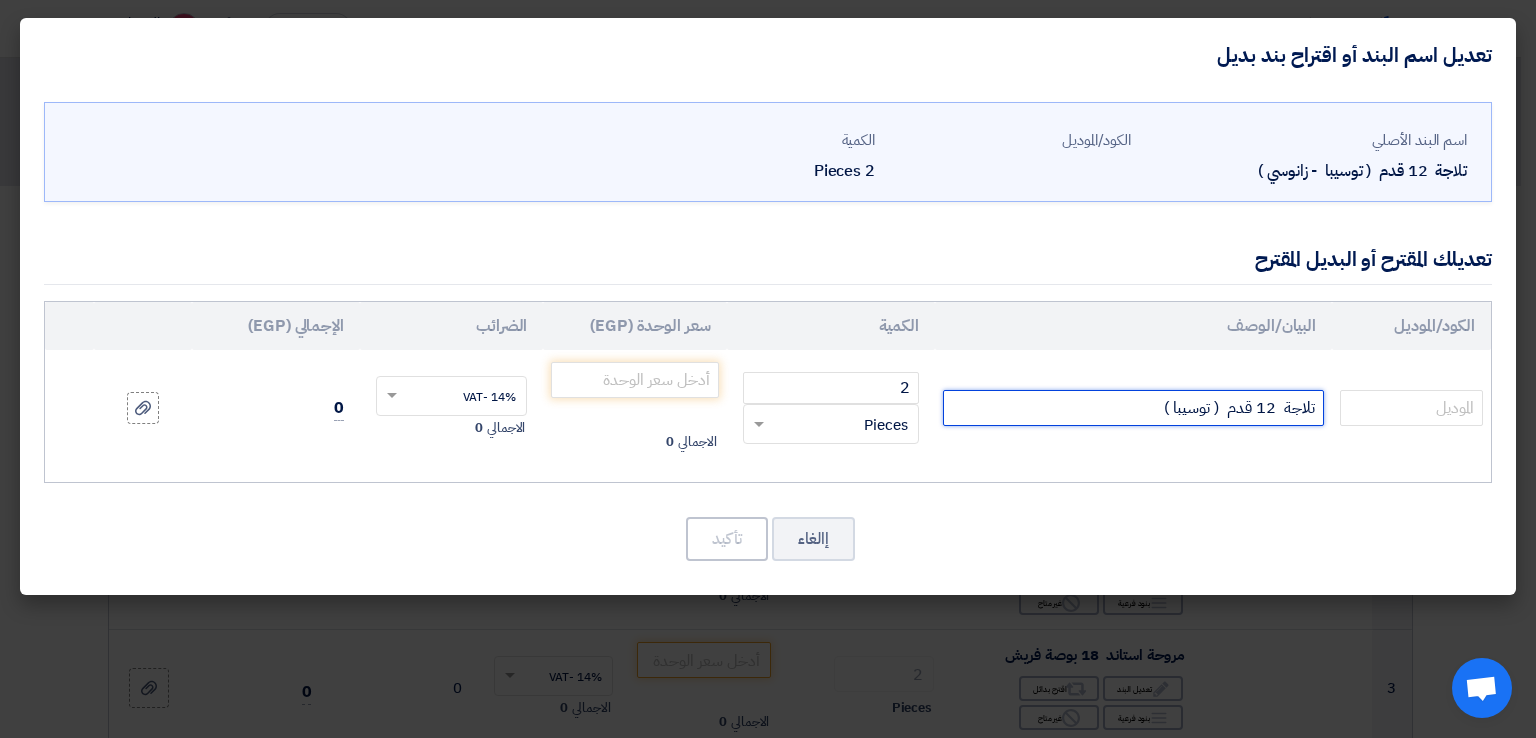 click on "تلاجة  12 قدم  ( توسيبا )" 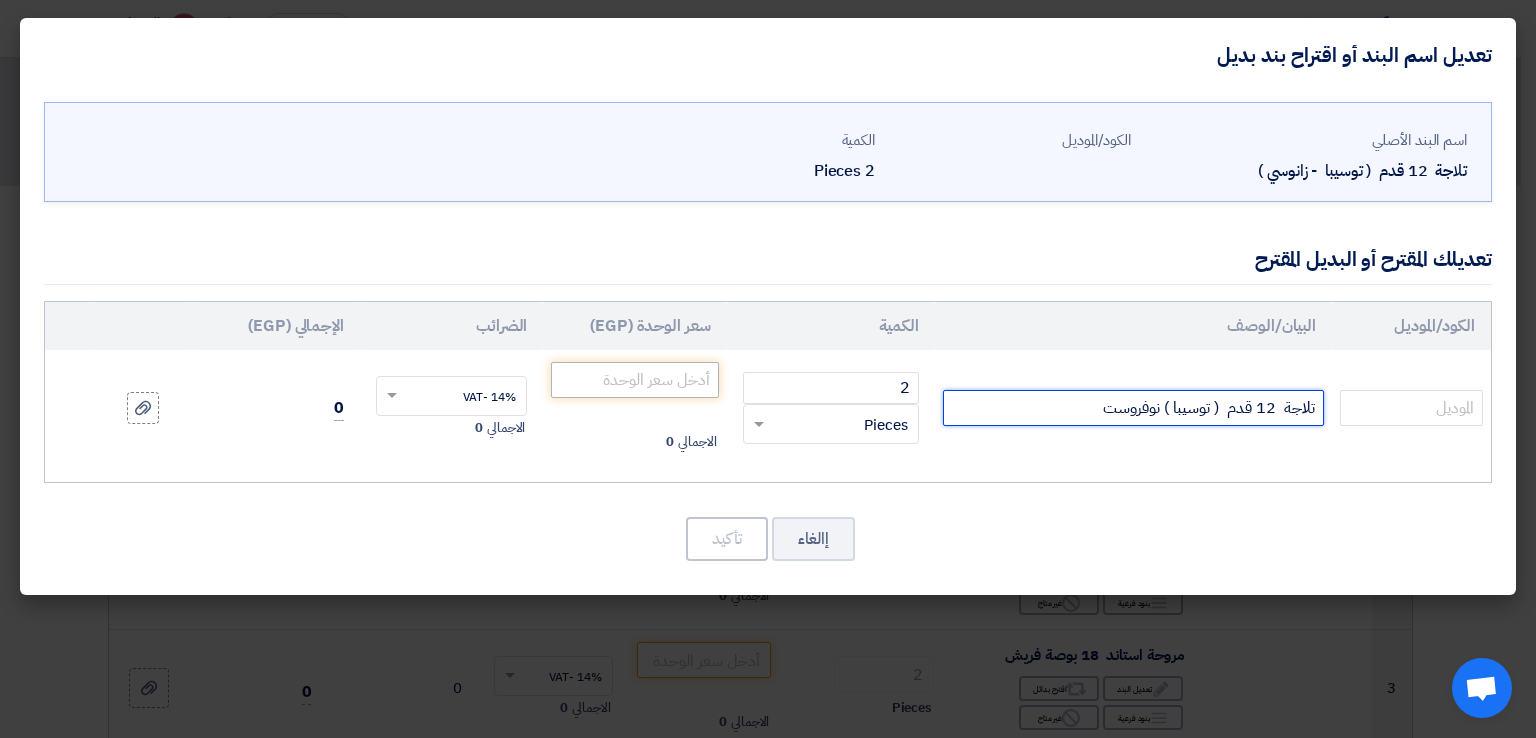 type on "تلاجة  12 قدم  ( توسيبا ) نوفروست" 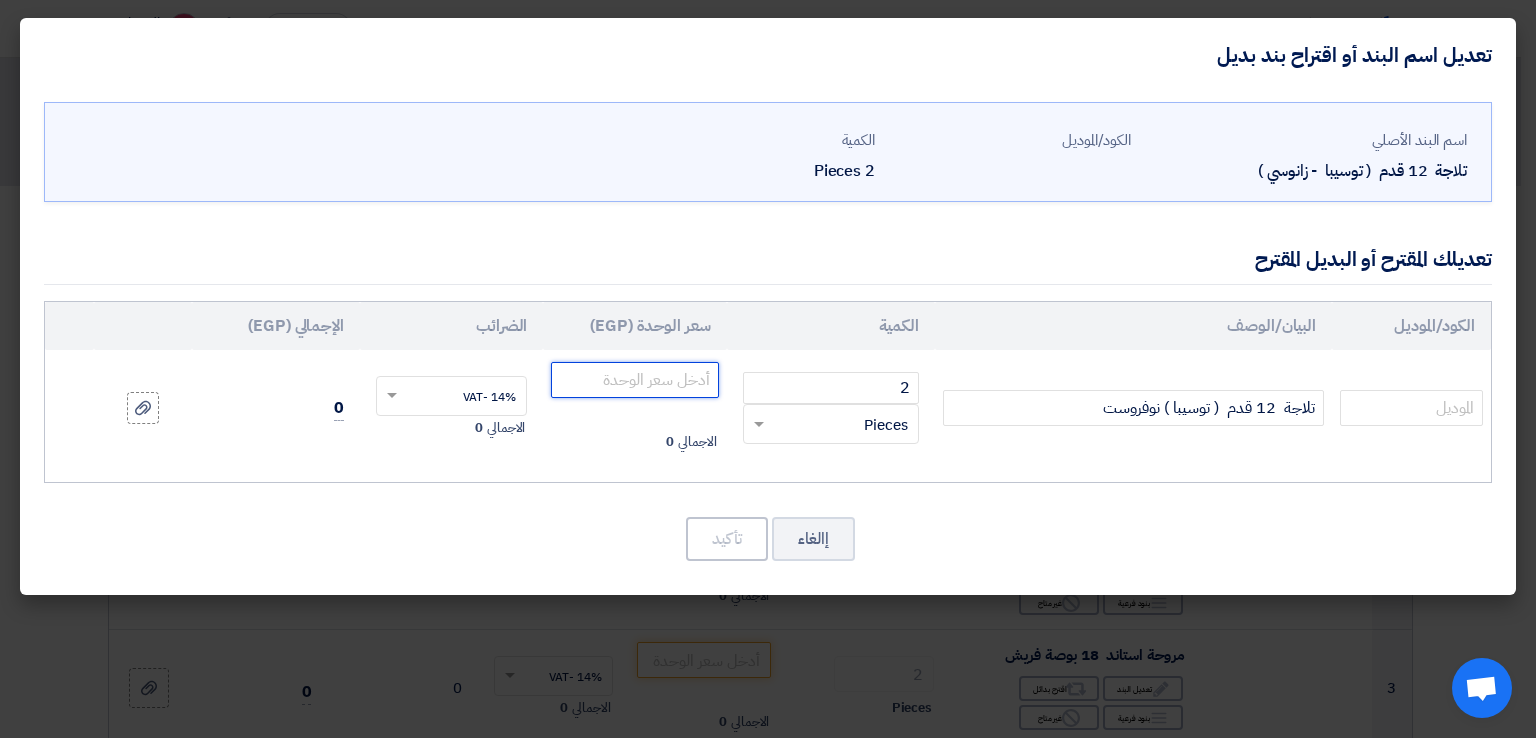 click 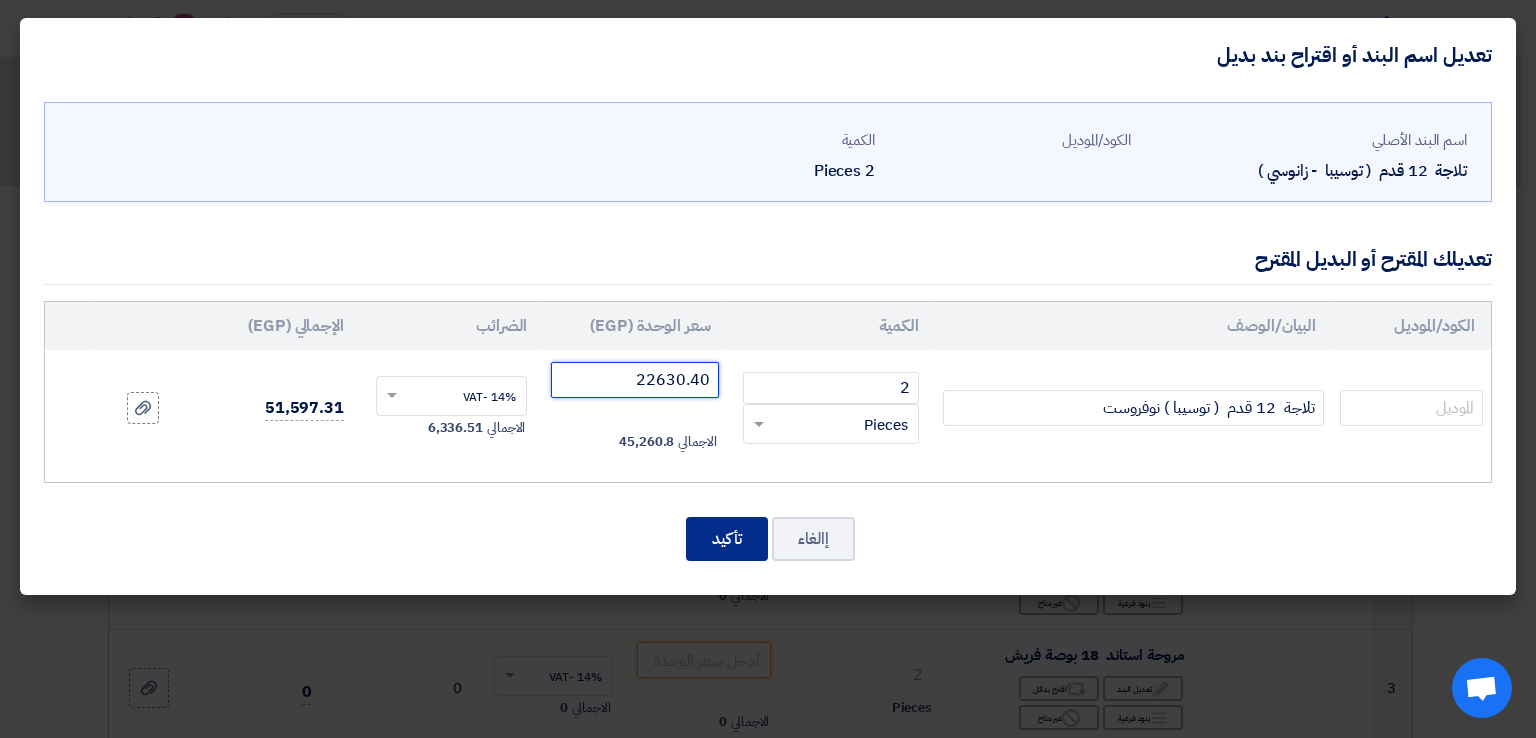 type on "22630.40" 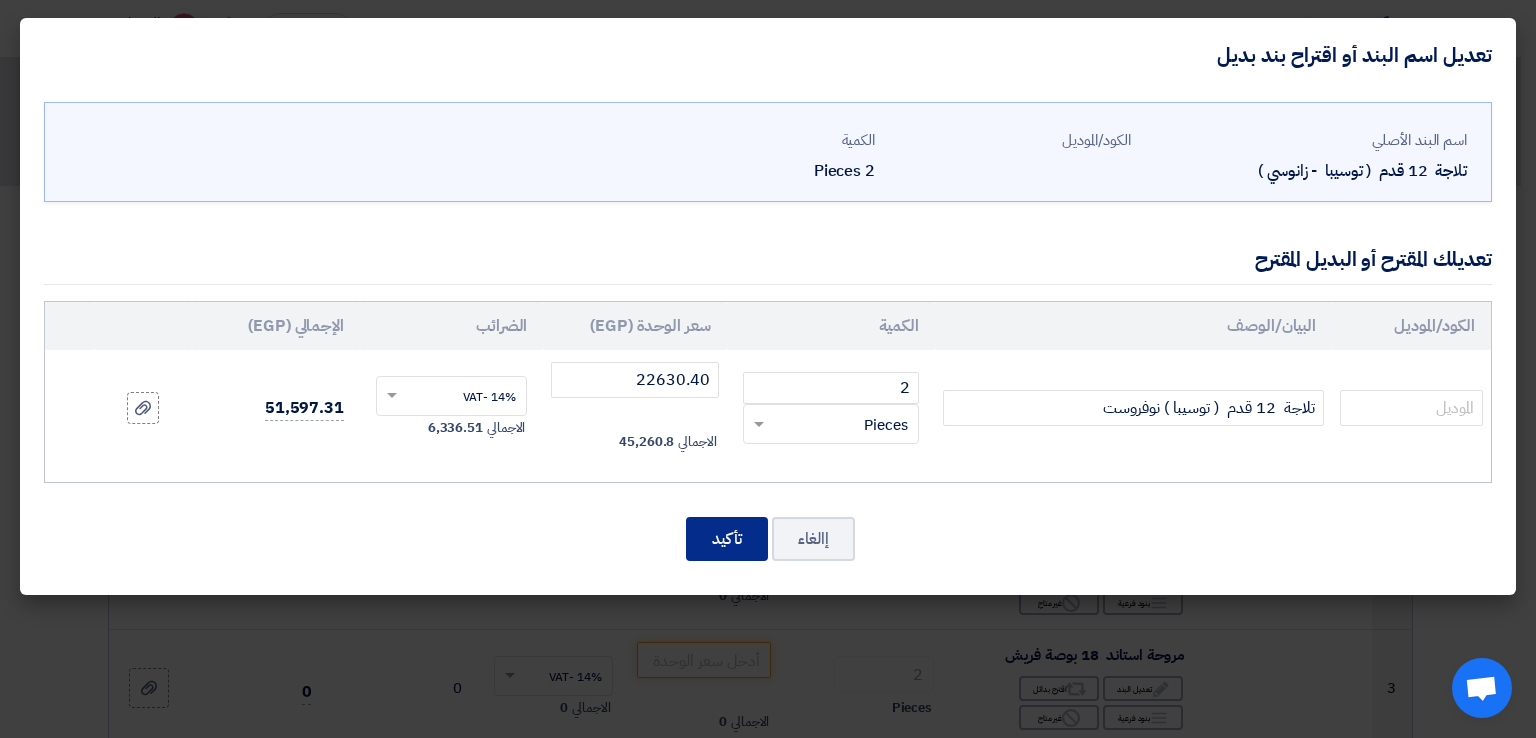 click on "تأكيد" 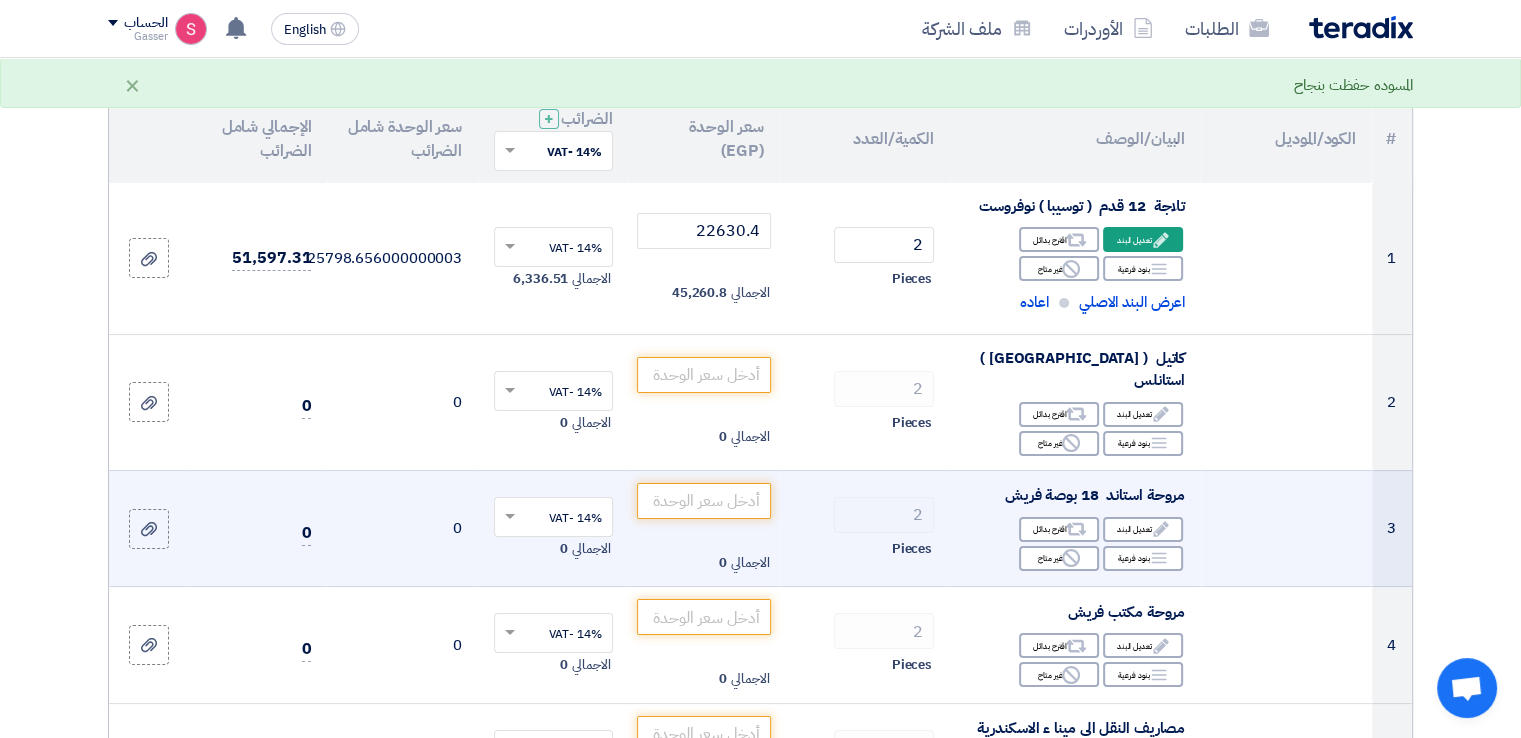 scroll, scrollTop: 200, scrollLeft: 0, axis: vertical 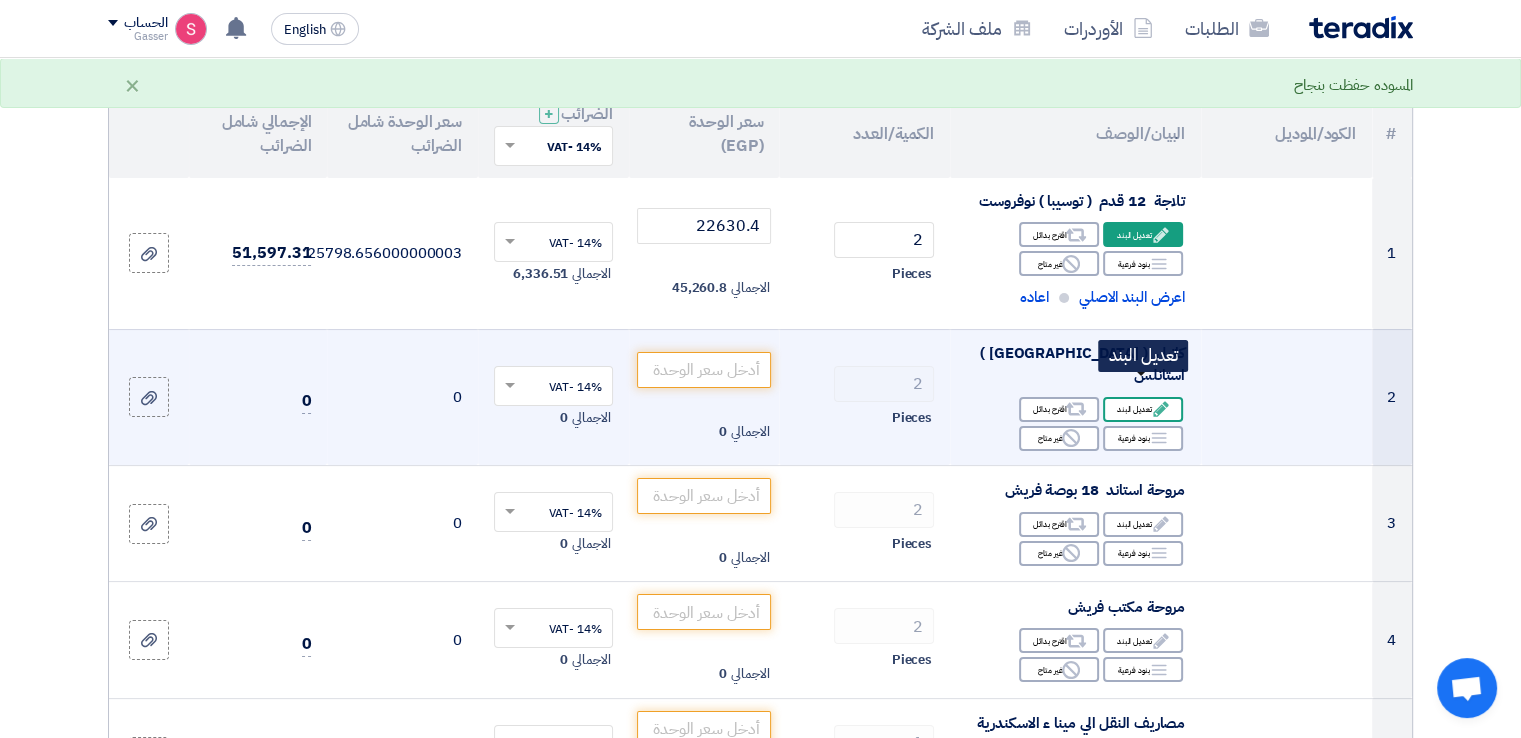 click on "Edit
تعديل البند" 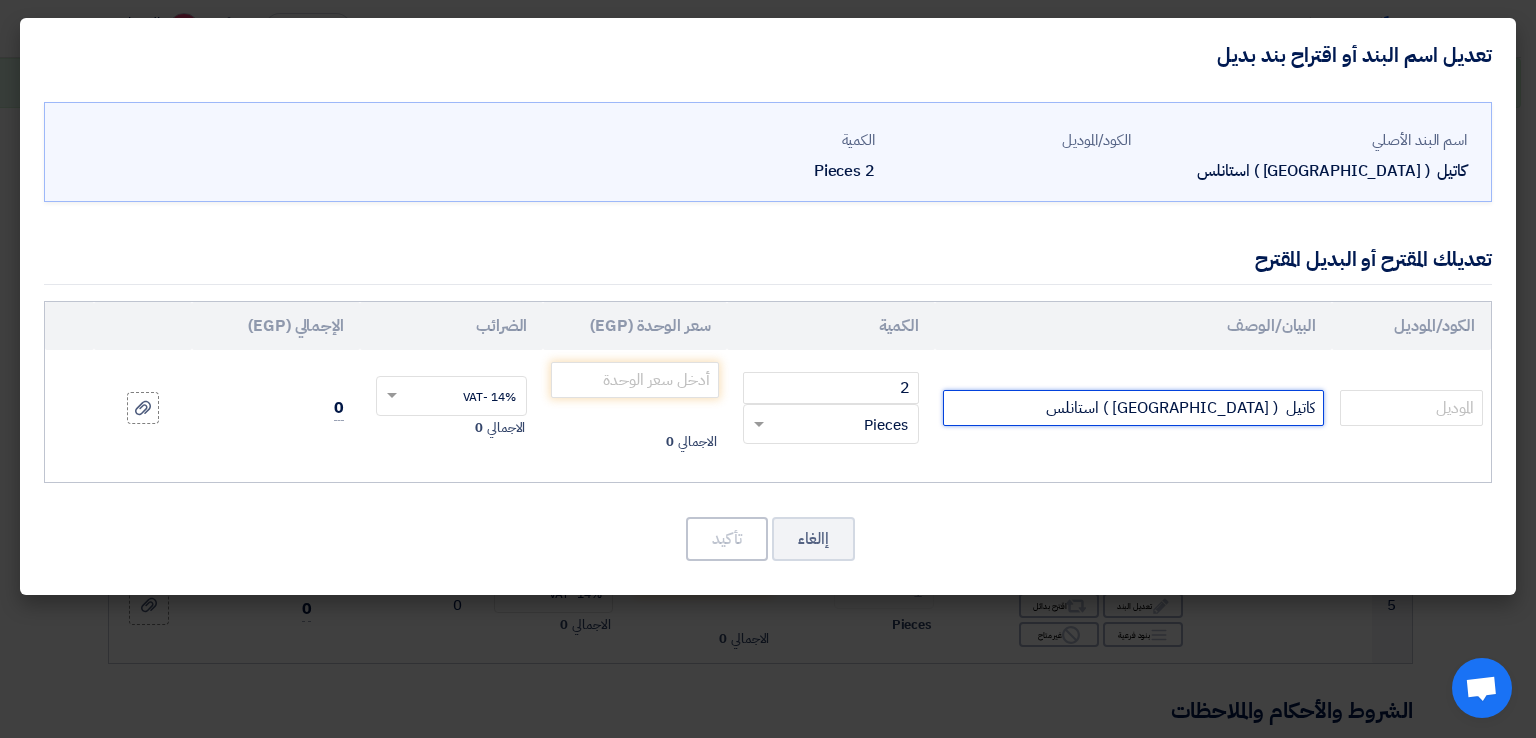 click on "كاتيل  ( [GEOGRAPHIC_DATA] ) استانلس" 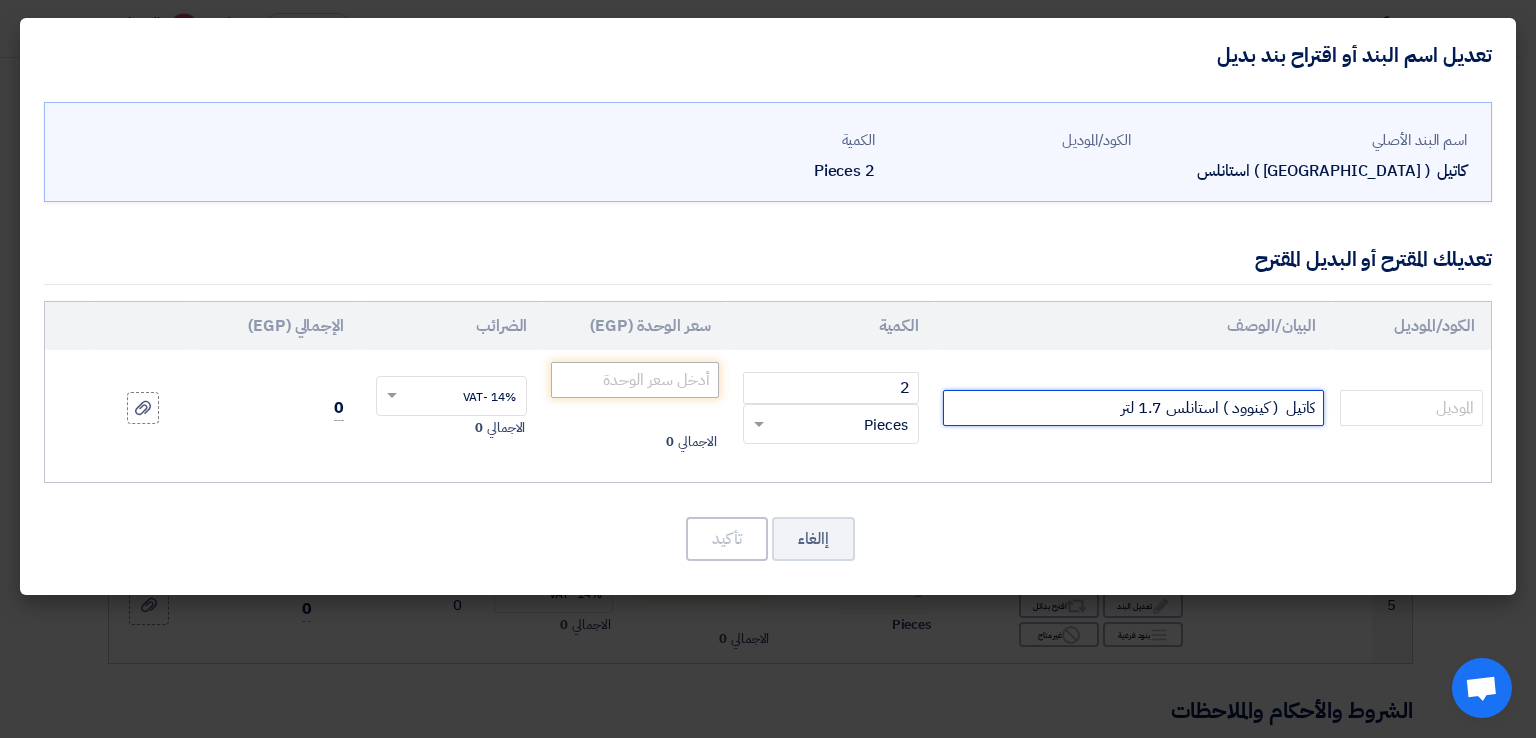 type on "كاتيل  ( كينوود ) استانلس 1.7 لتر" 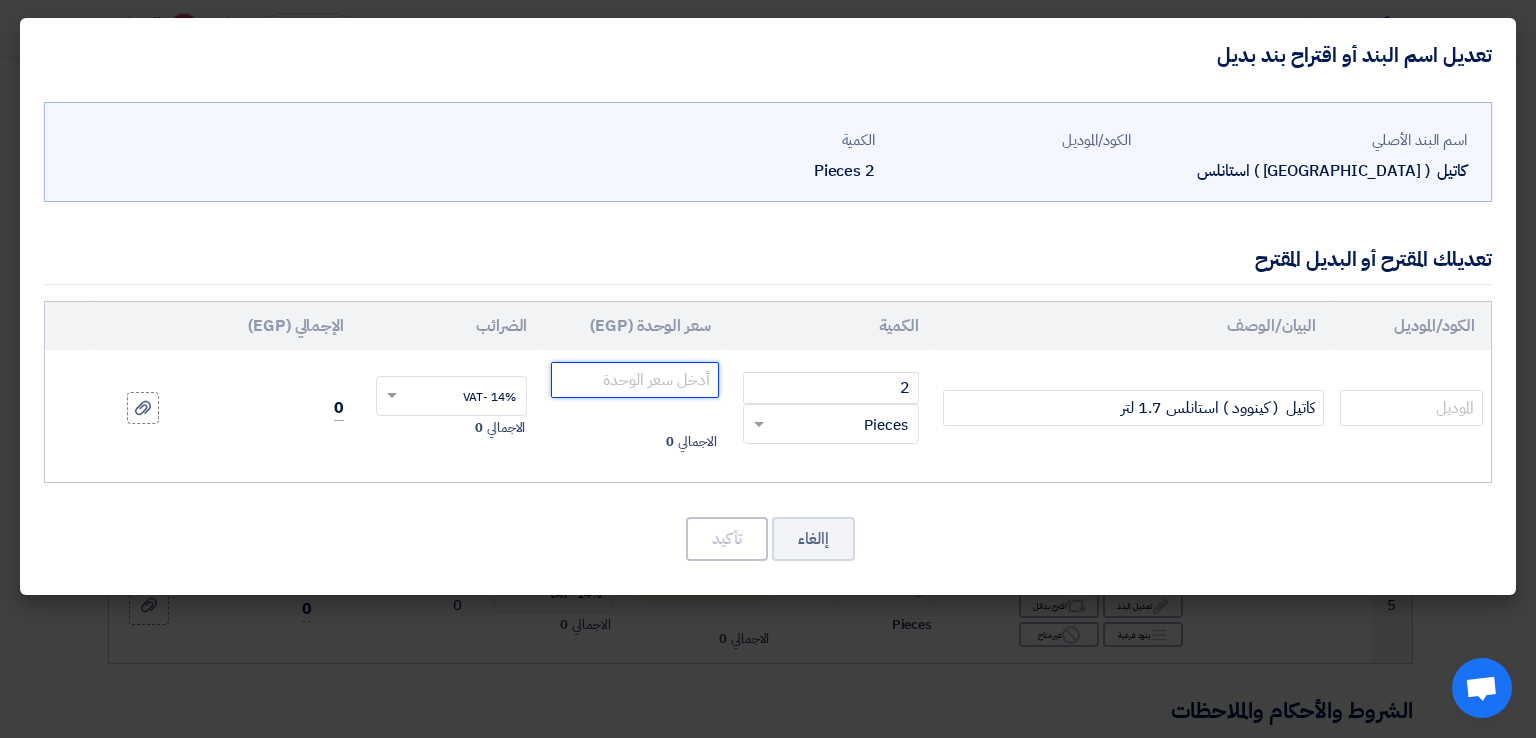 click 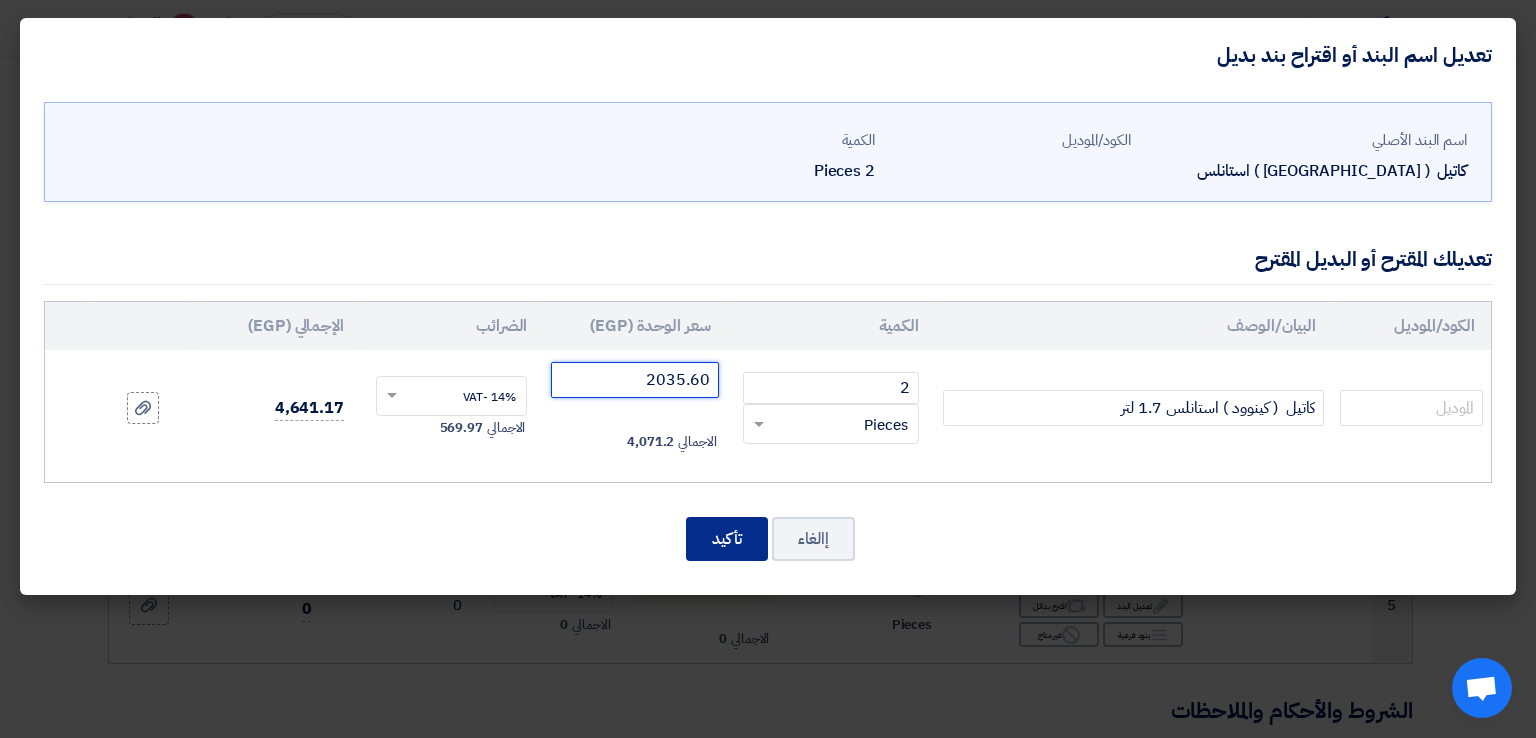 type on "2035.60" 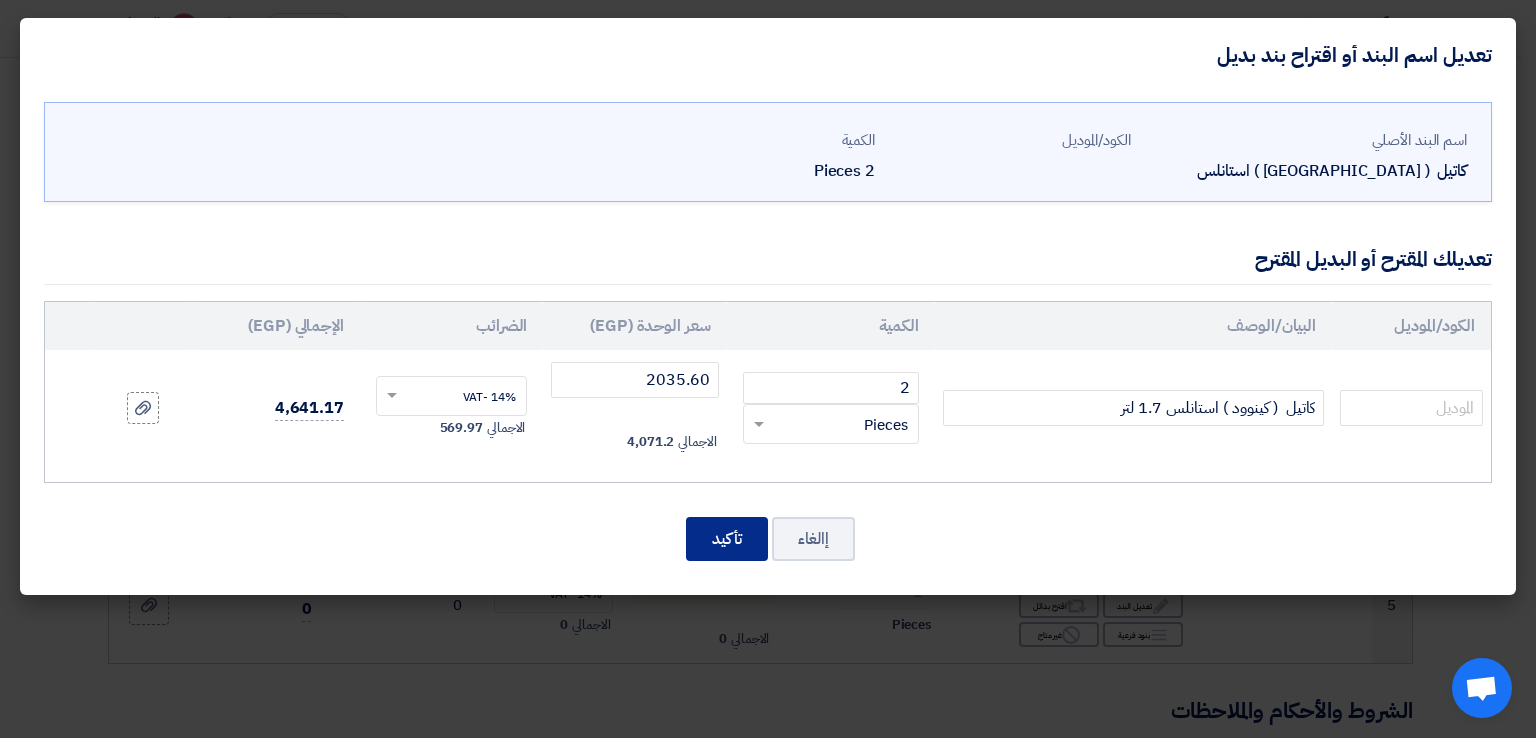 click on "تأكيد" 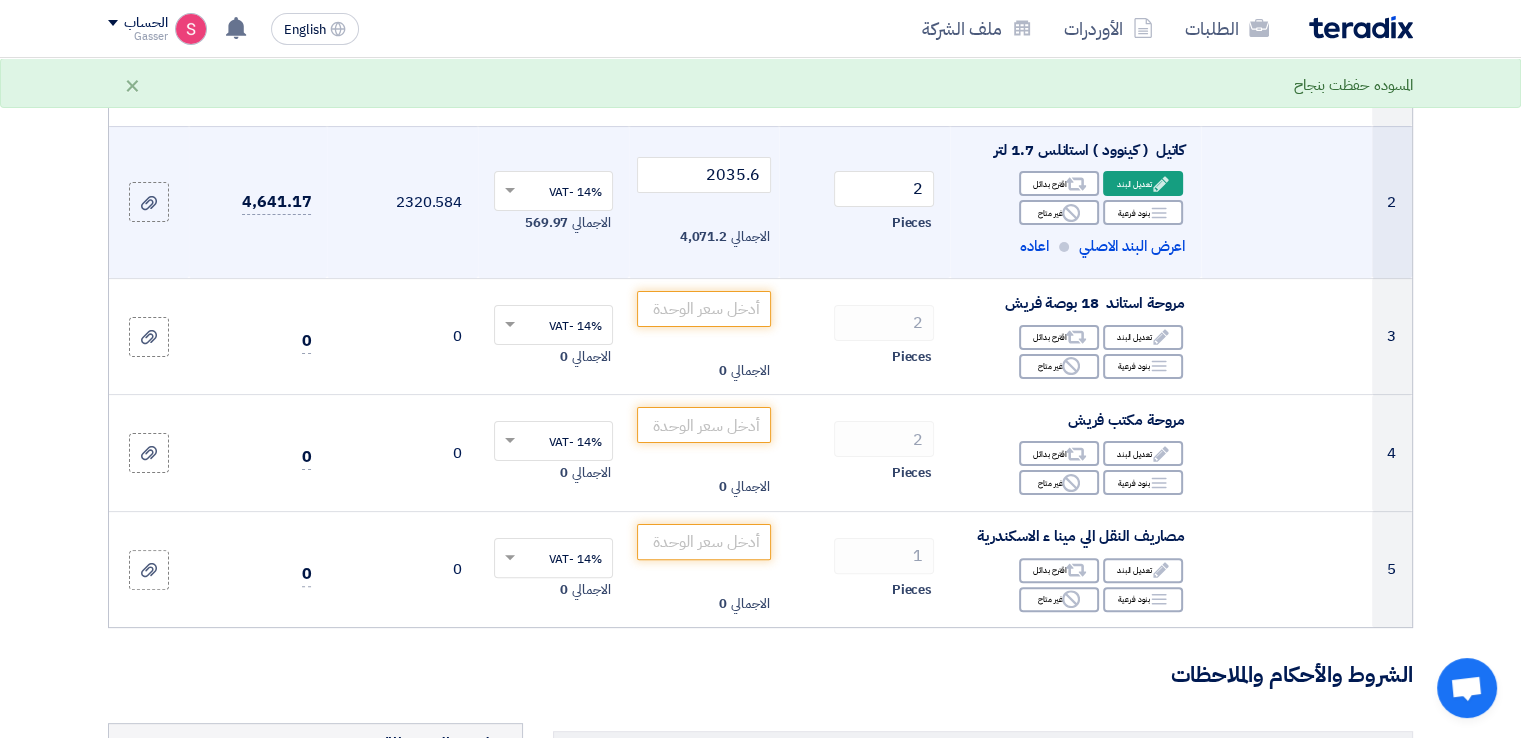 scroll, scrollTop: 500, scrollLeft: 0, axis: vertical 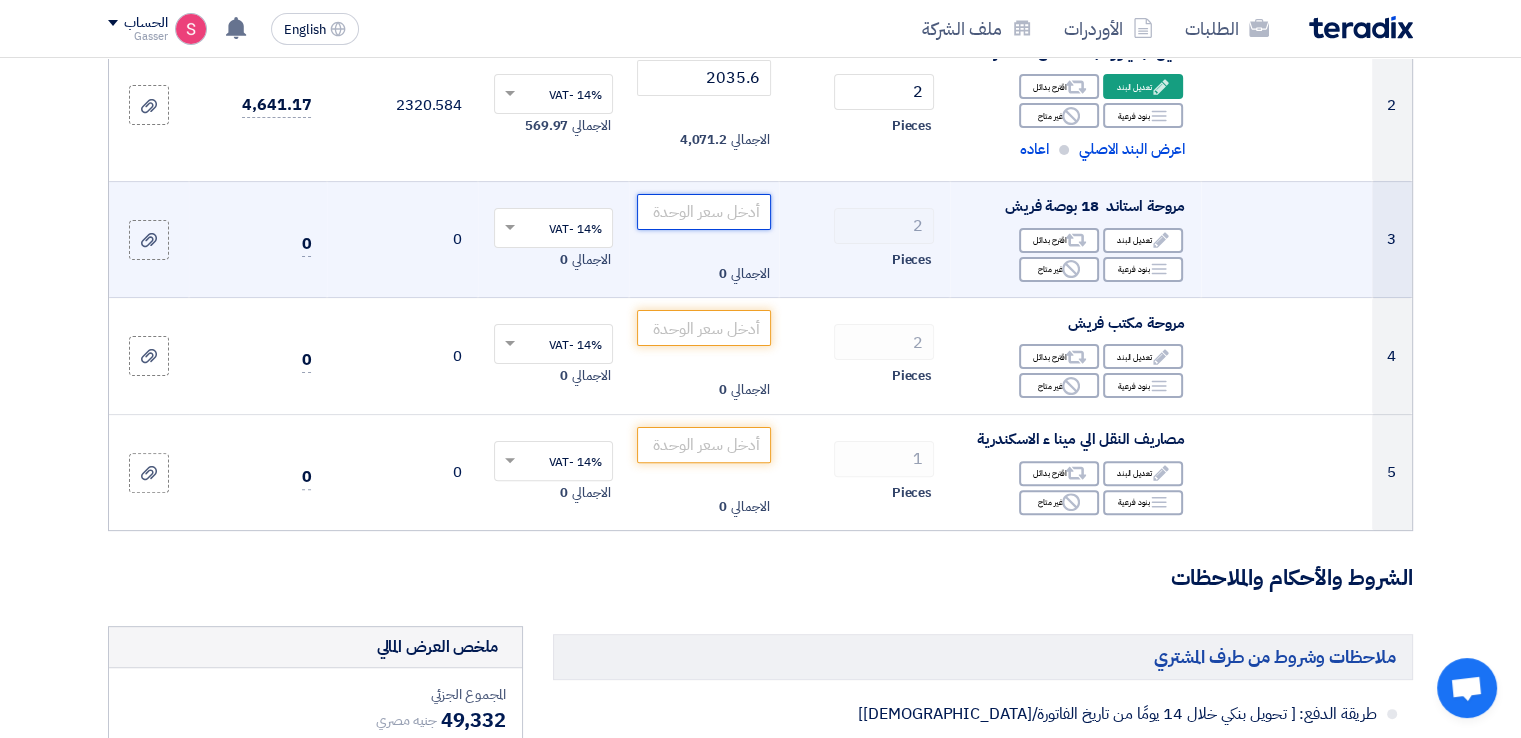 click 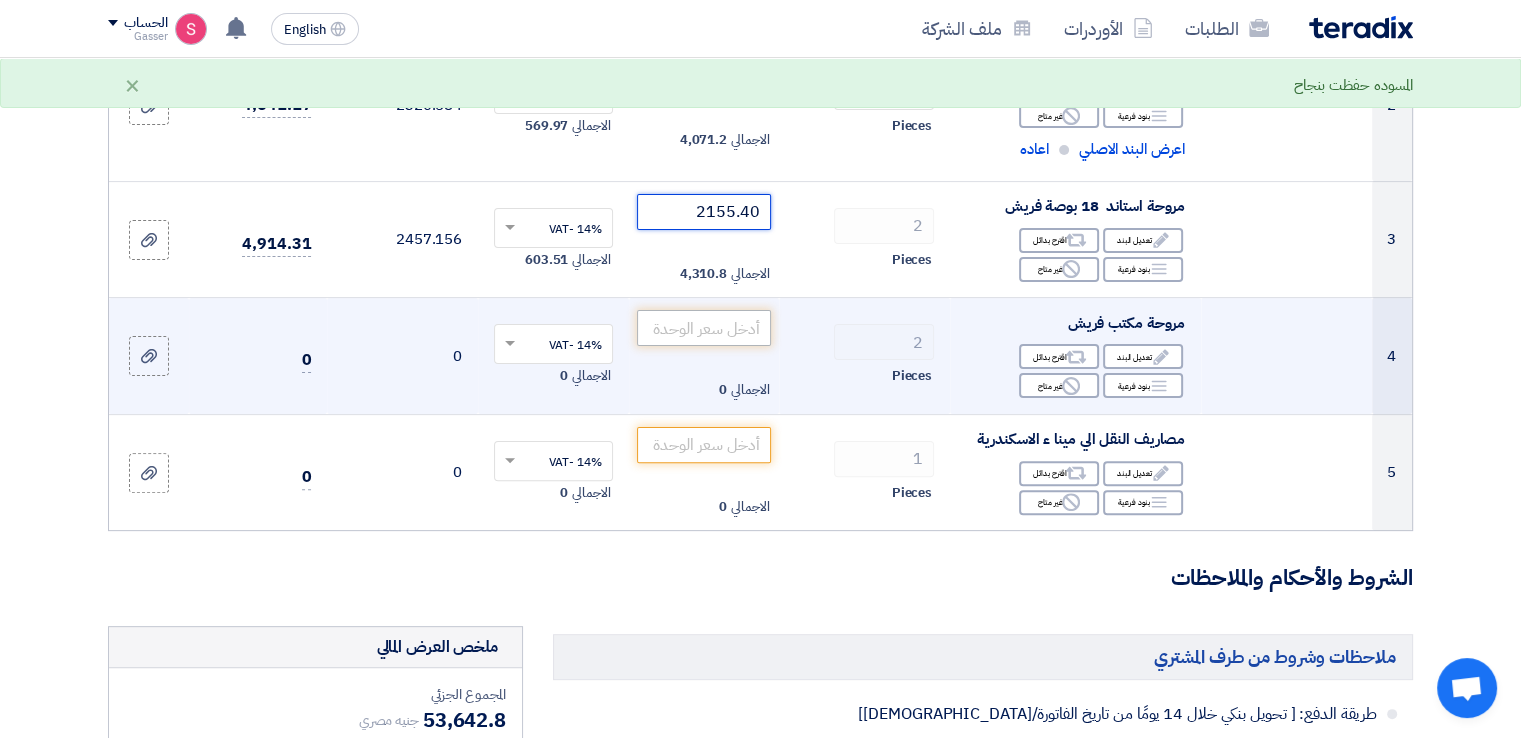 type on "2155.40" 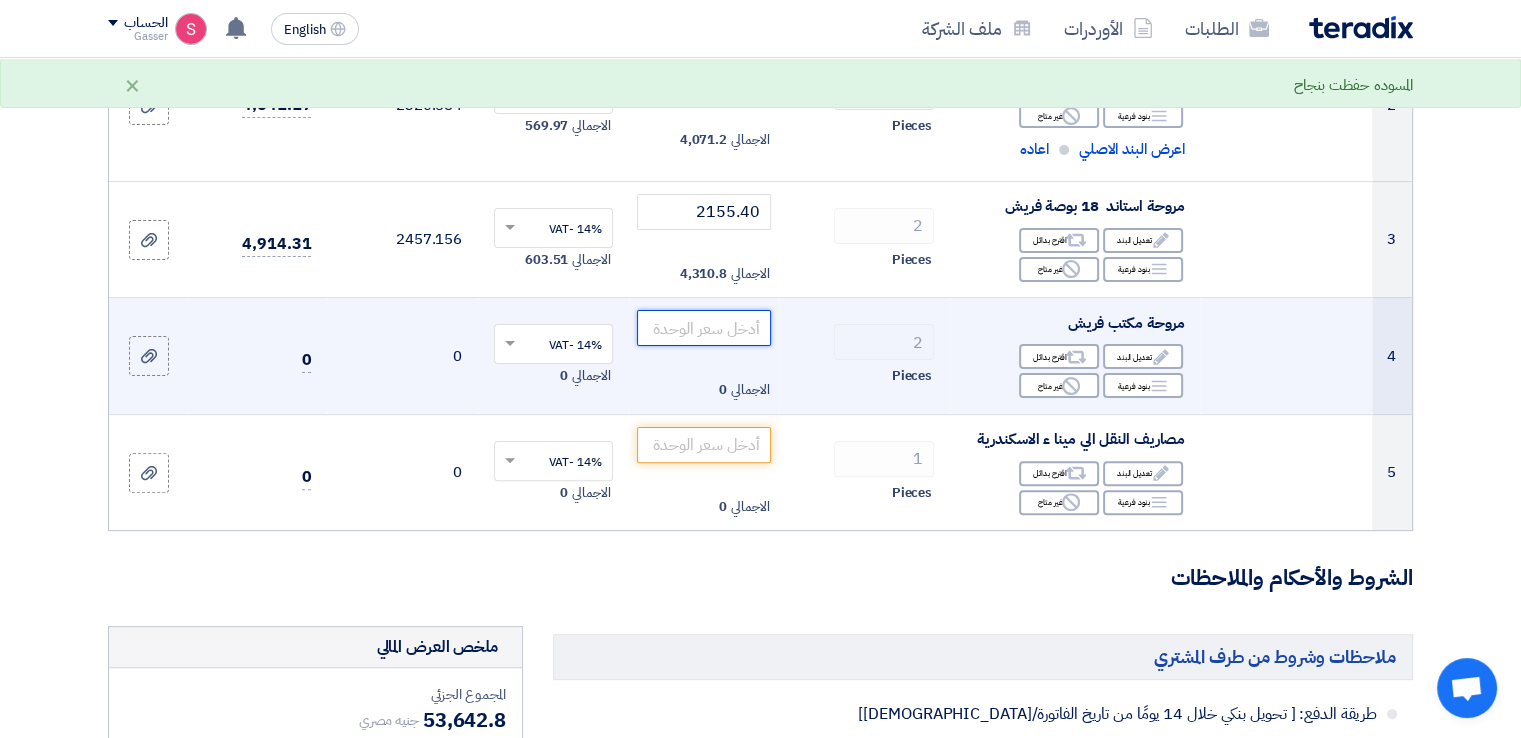 click 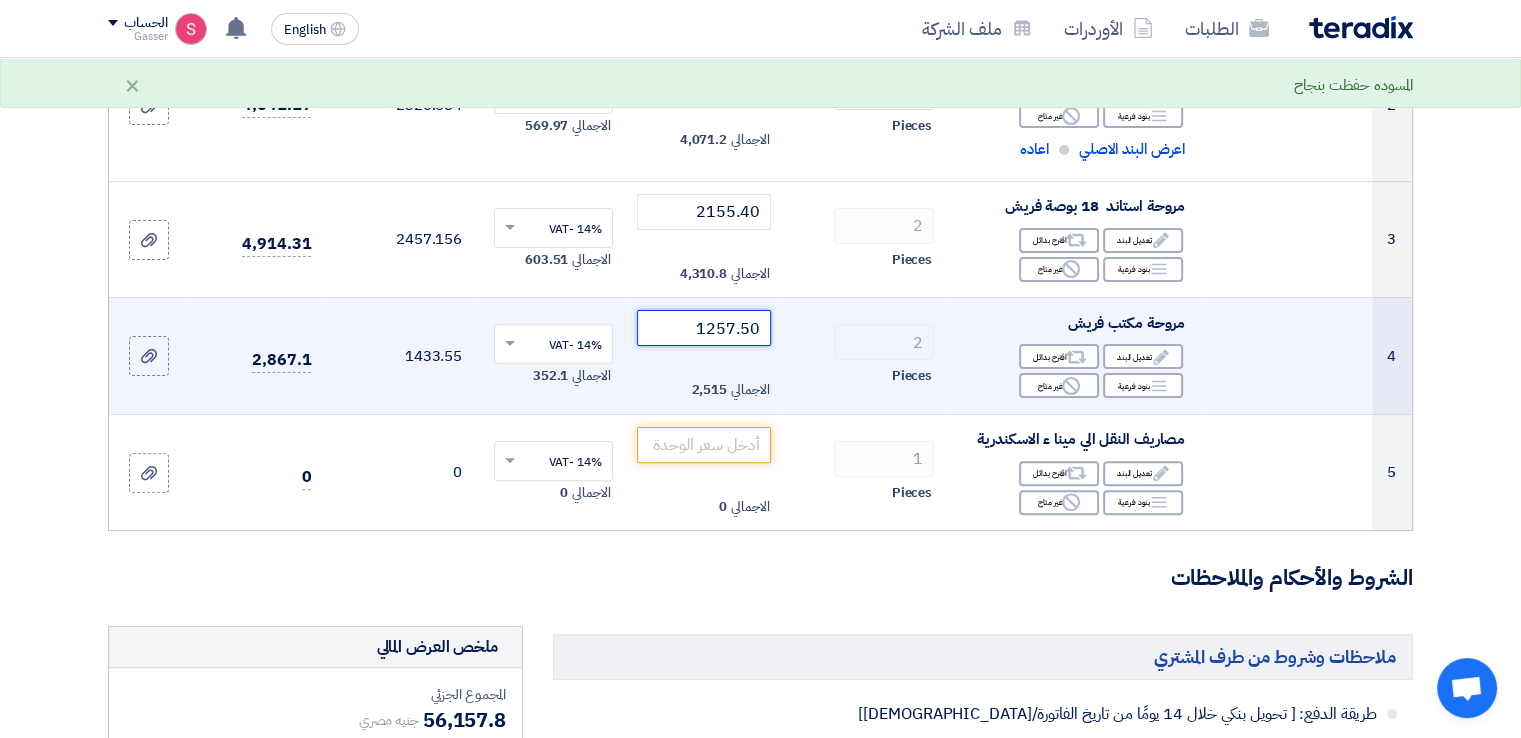 type on "1257.50" 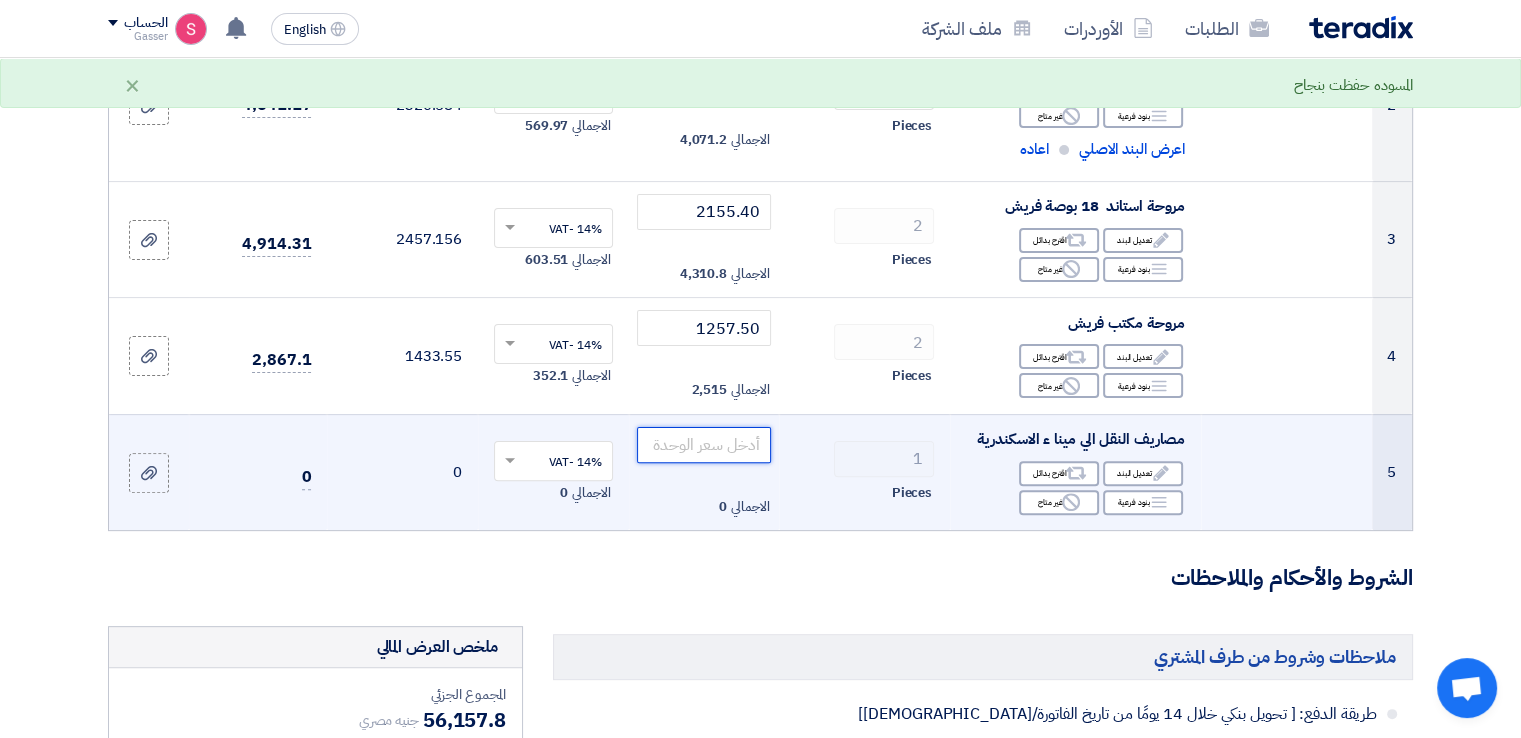 click 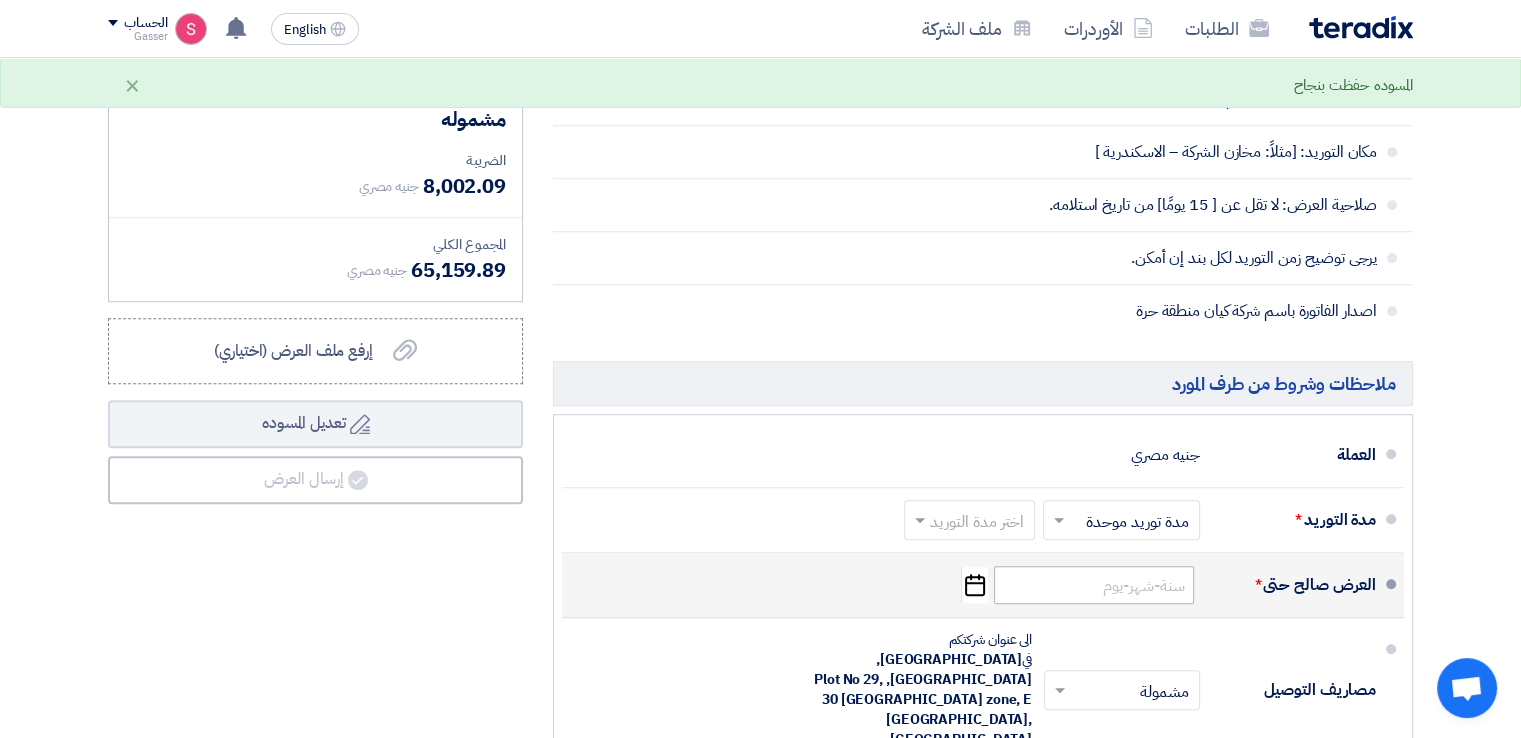 scroll, scrollTop: 1200, scrollLeft: 0, axis: vertical 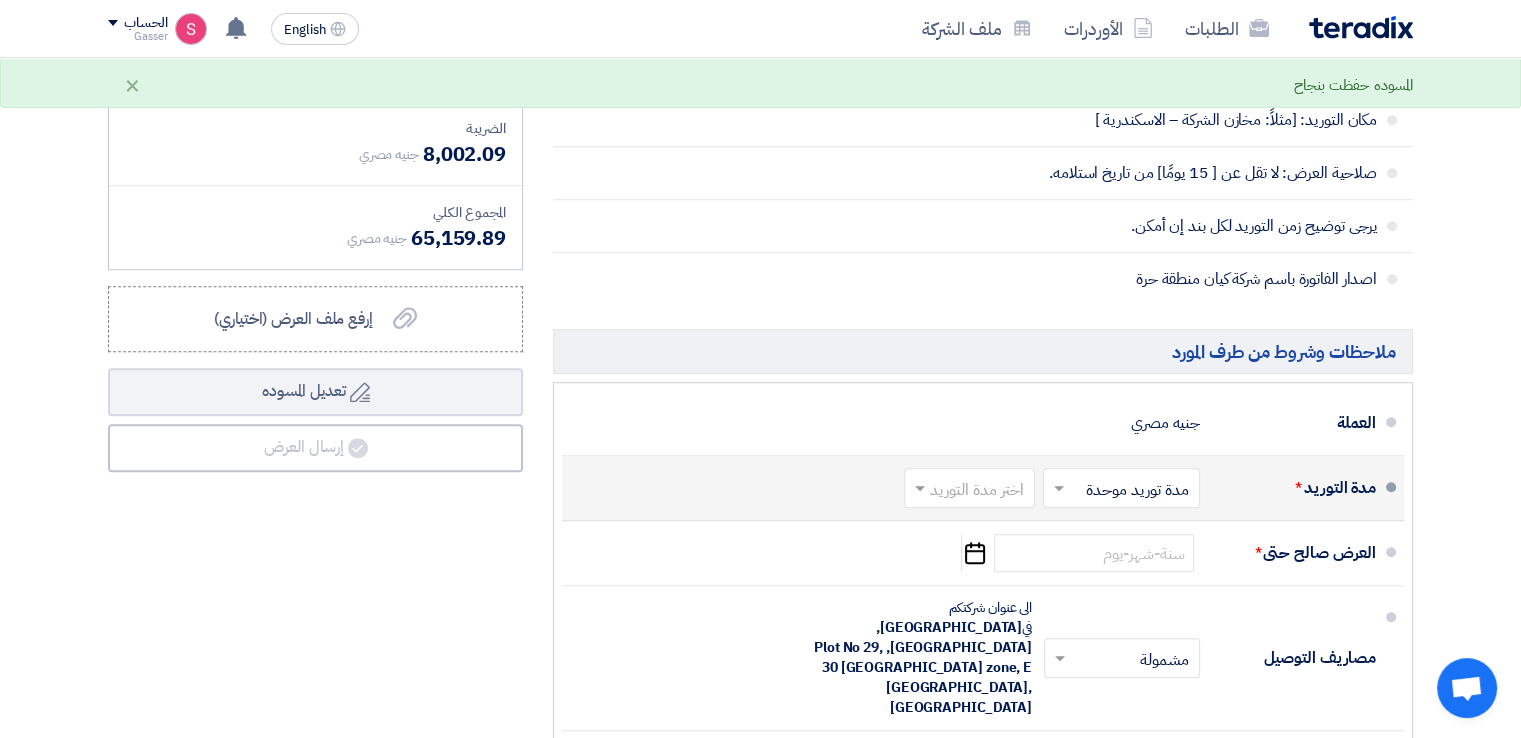 type on "1000" 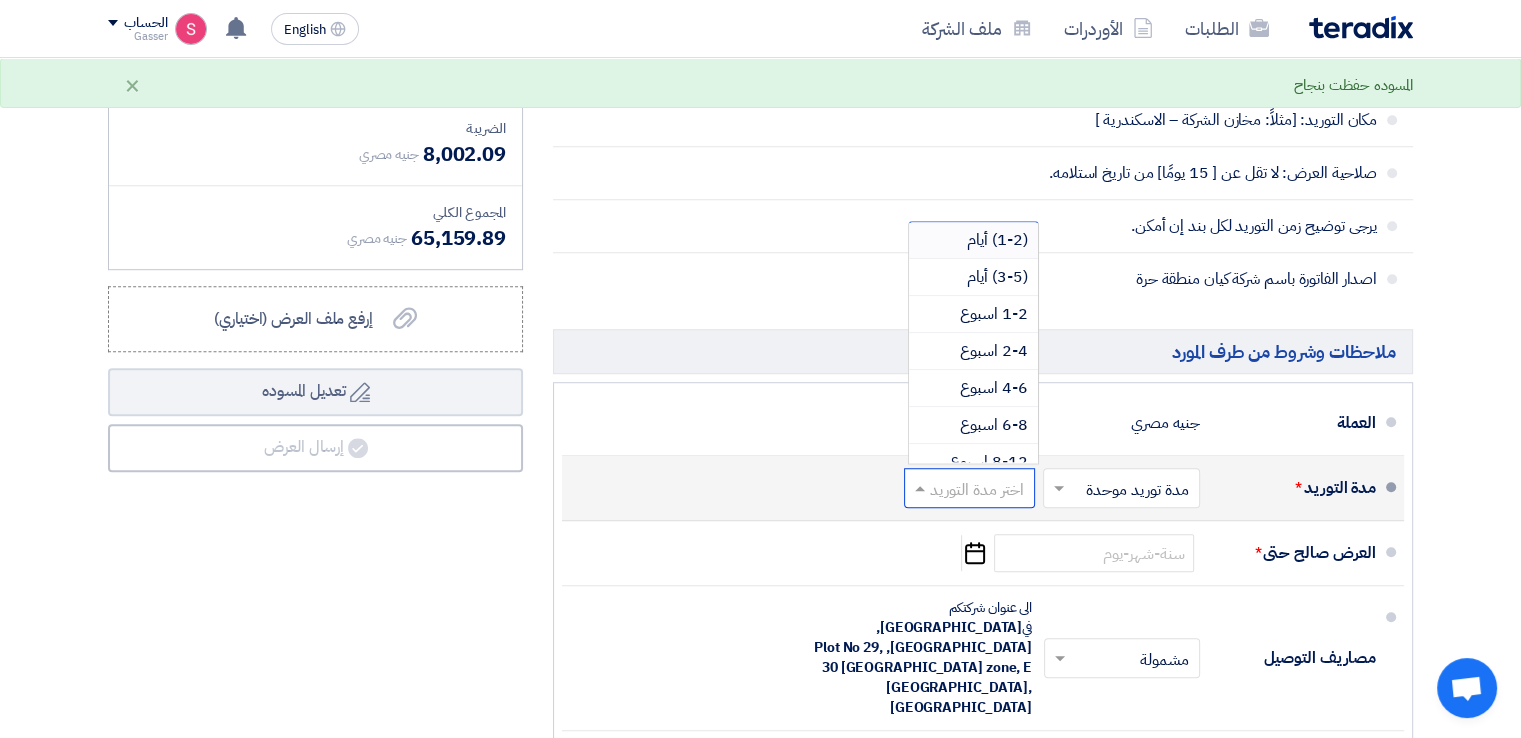 click 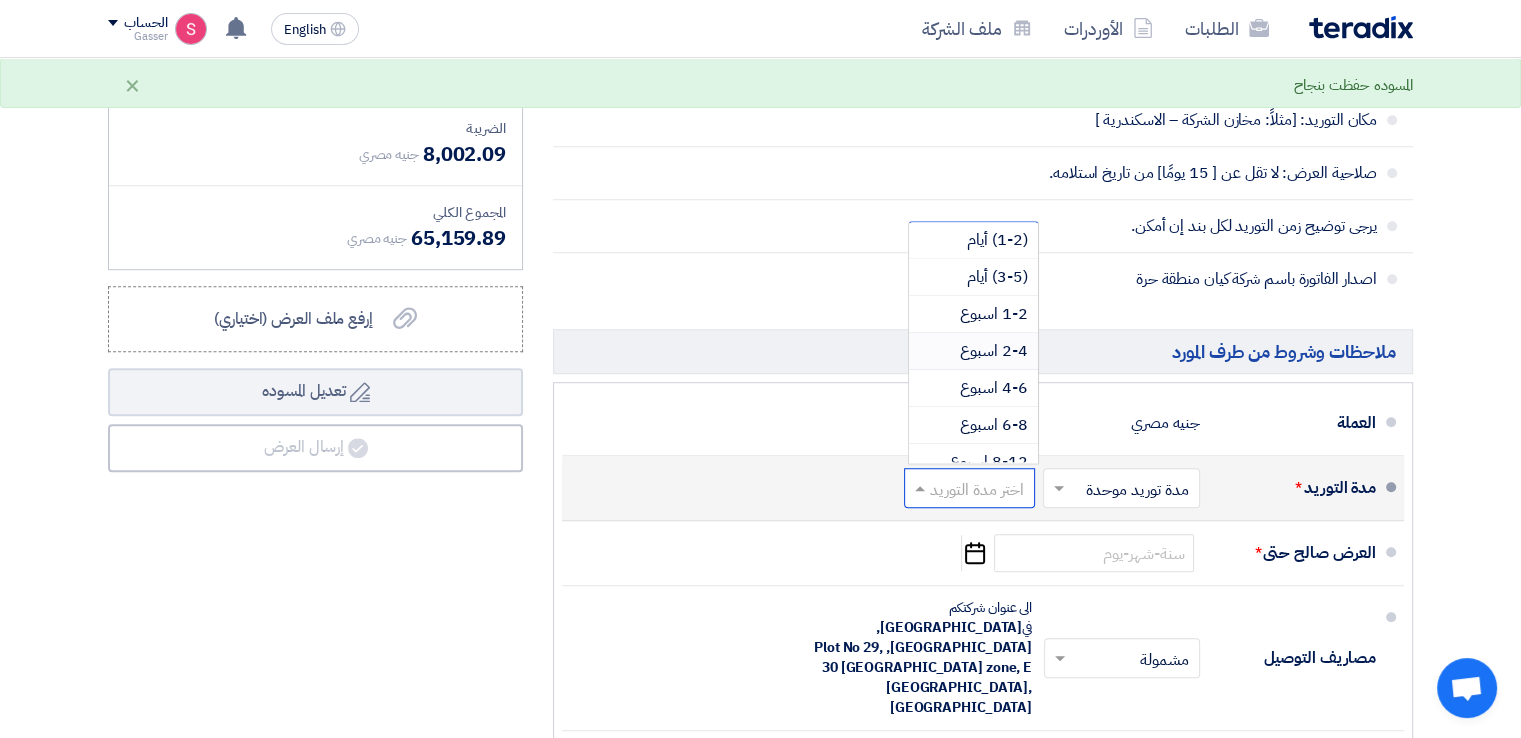 click on "2-4 اسبوع" at bounding box center (994, 351) 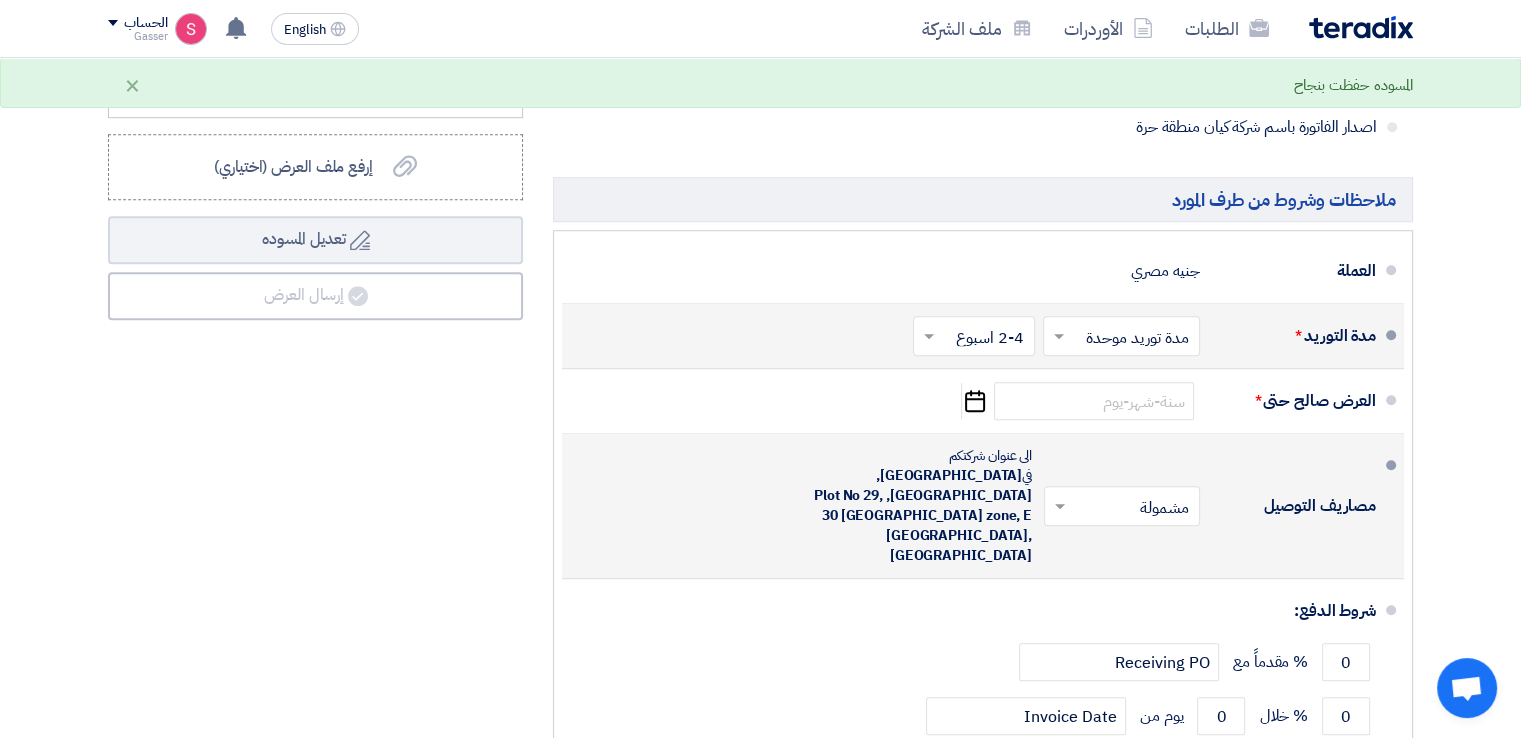 scroll, scrollTop: 1400, scrollLeft: 0, axis: vertical 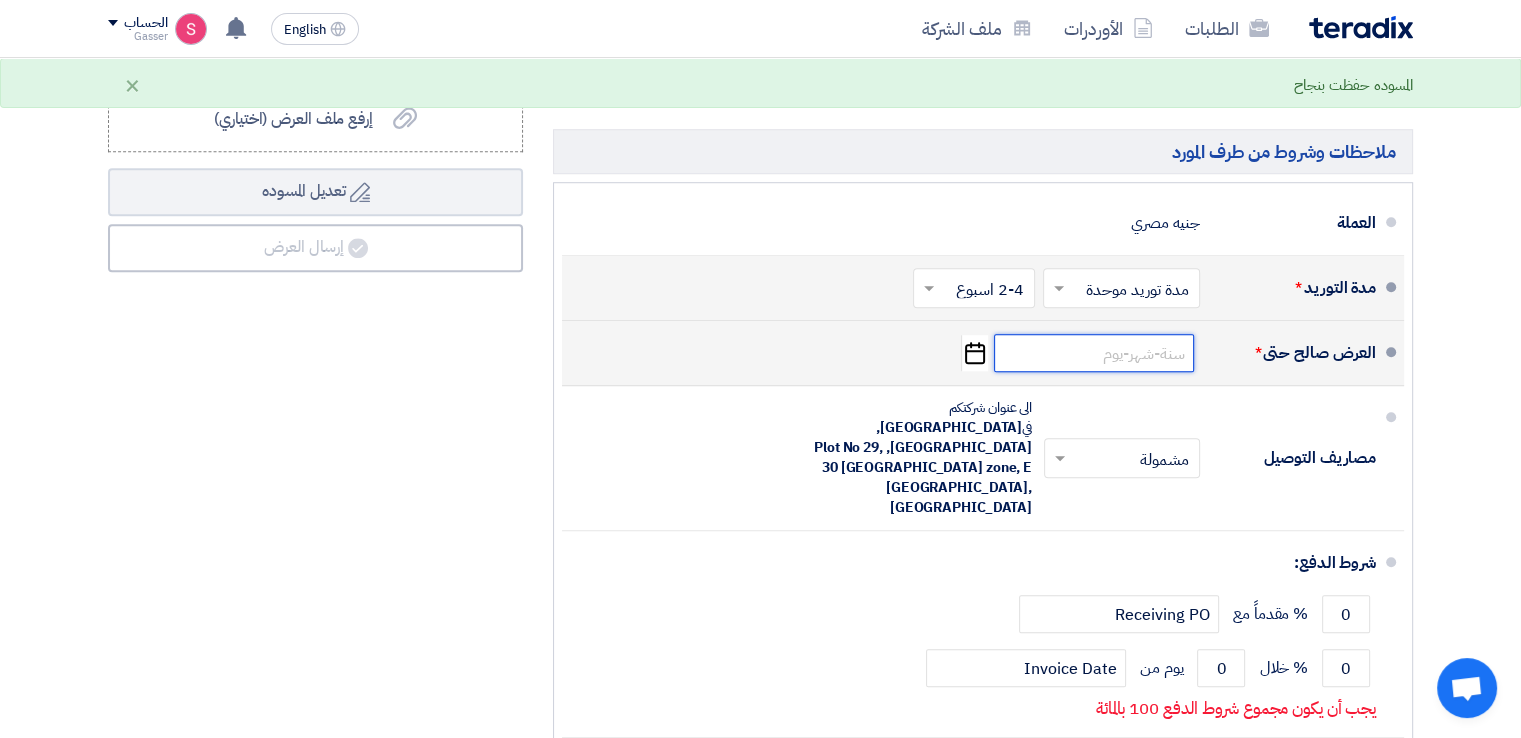 click 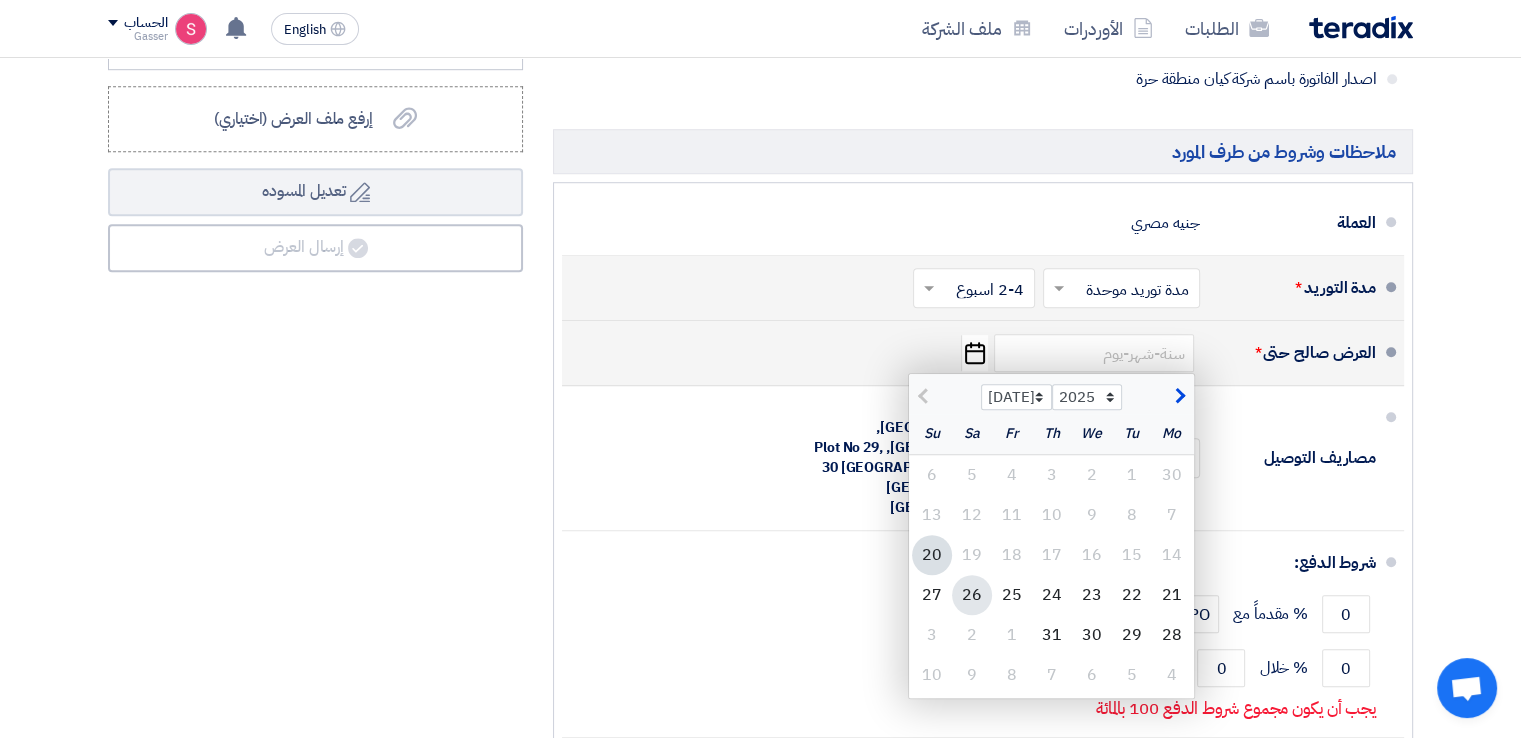 click on "26" 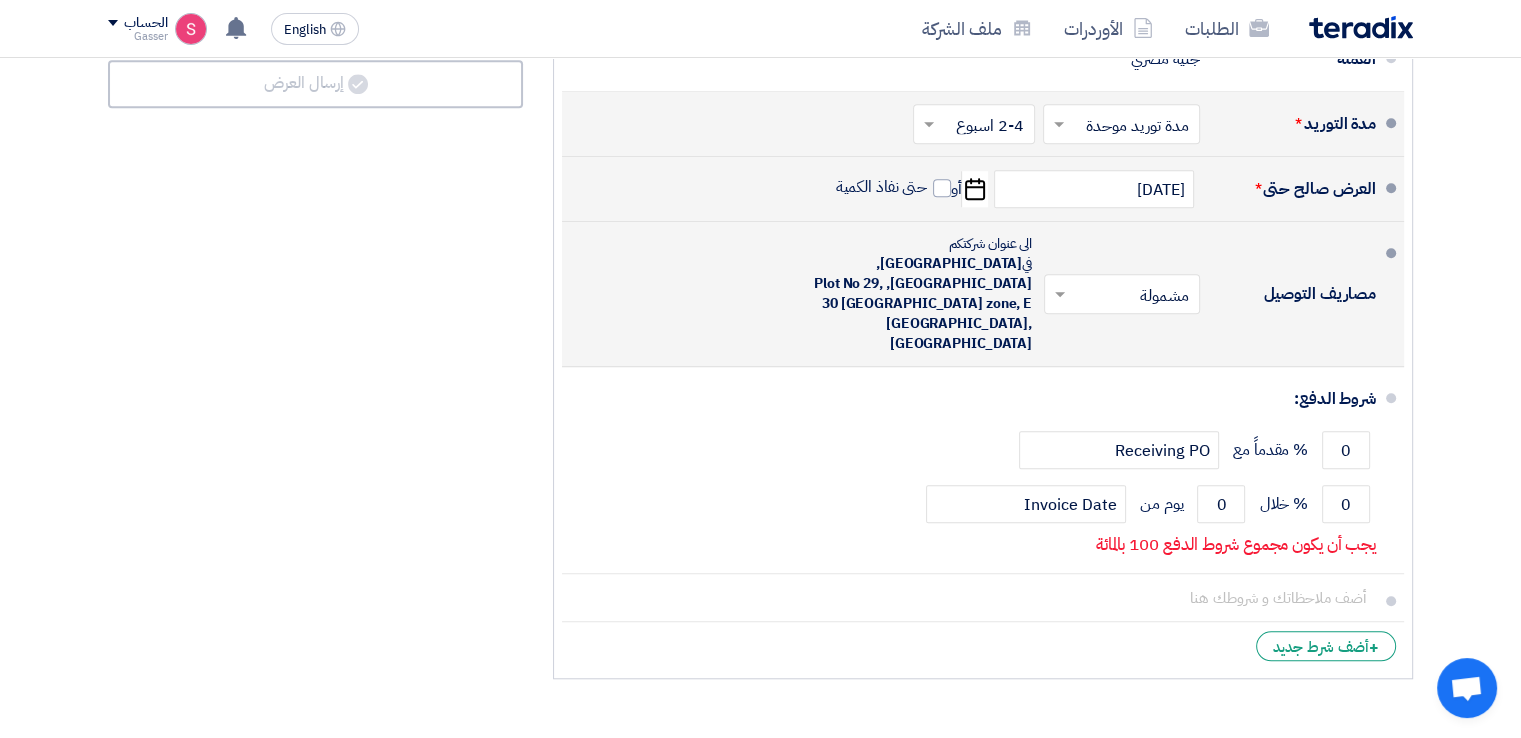 scroll, scrollTop: 1600, scrollLeft: 0, axis: vertical 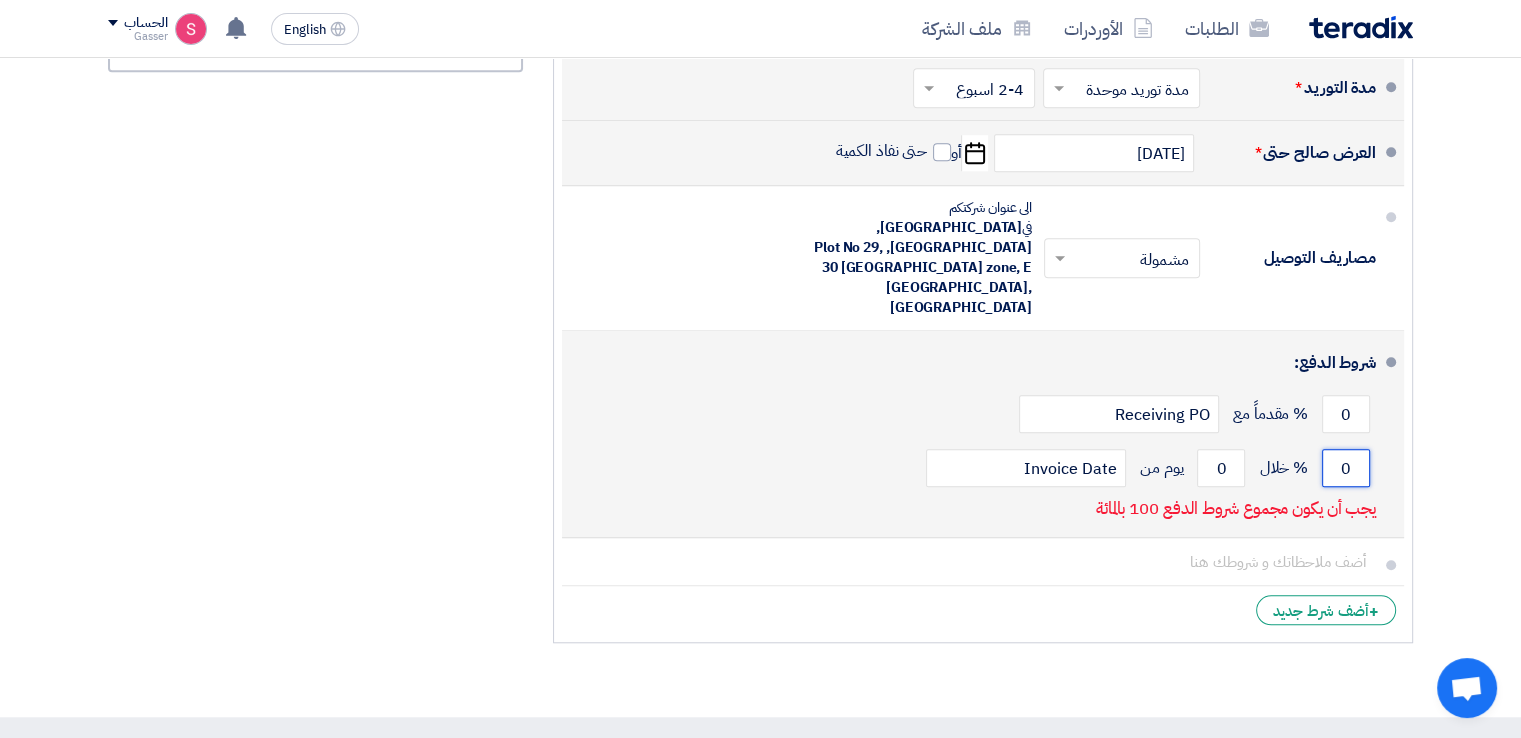 drag, startPoint x: 1366, startPoint y: 405, endPoint x: 1341, endPoint y: 410, distance: 25.495098 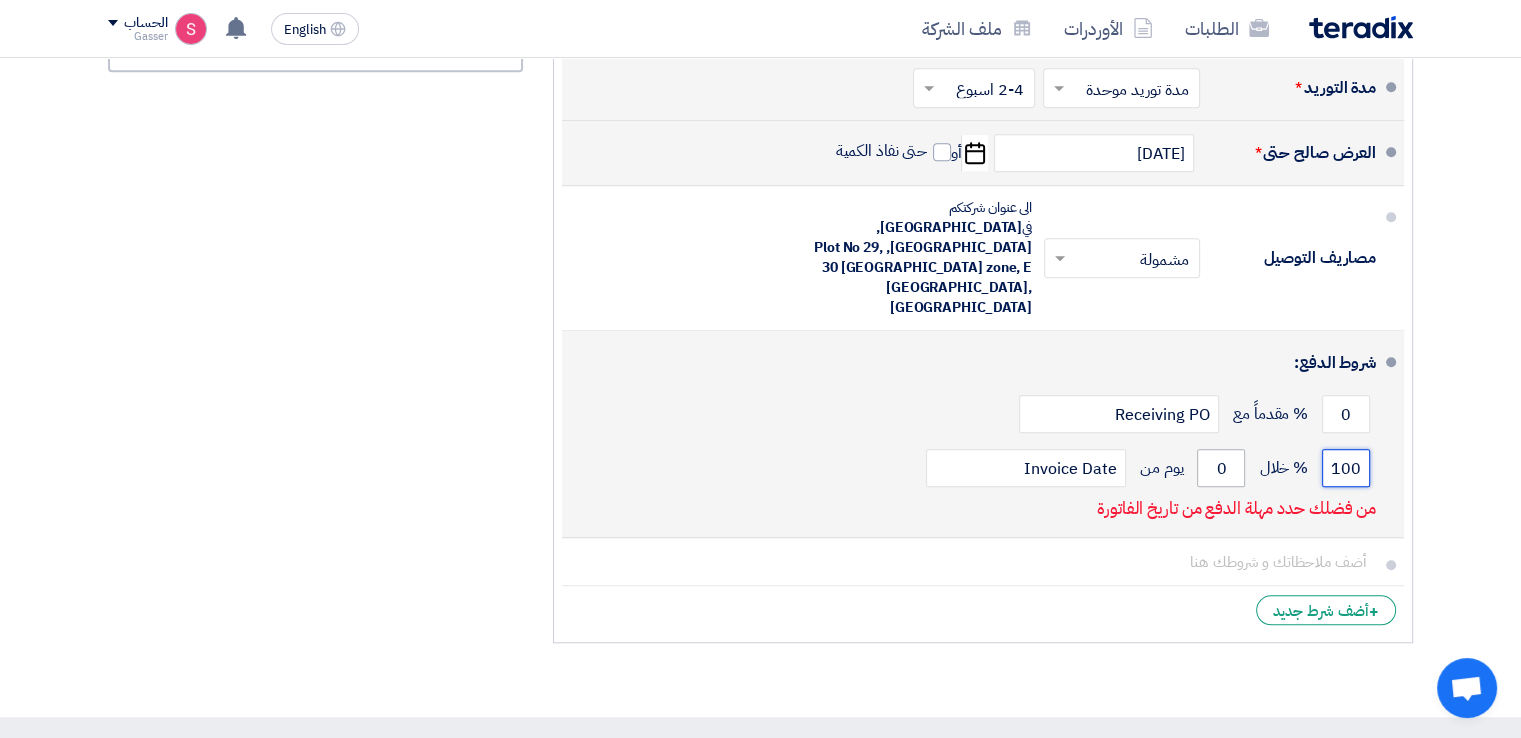 type on "100" 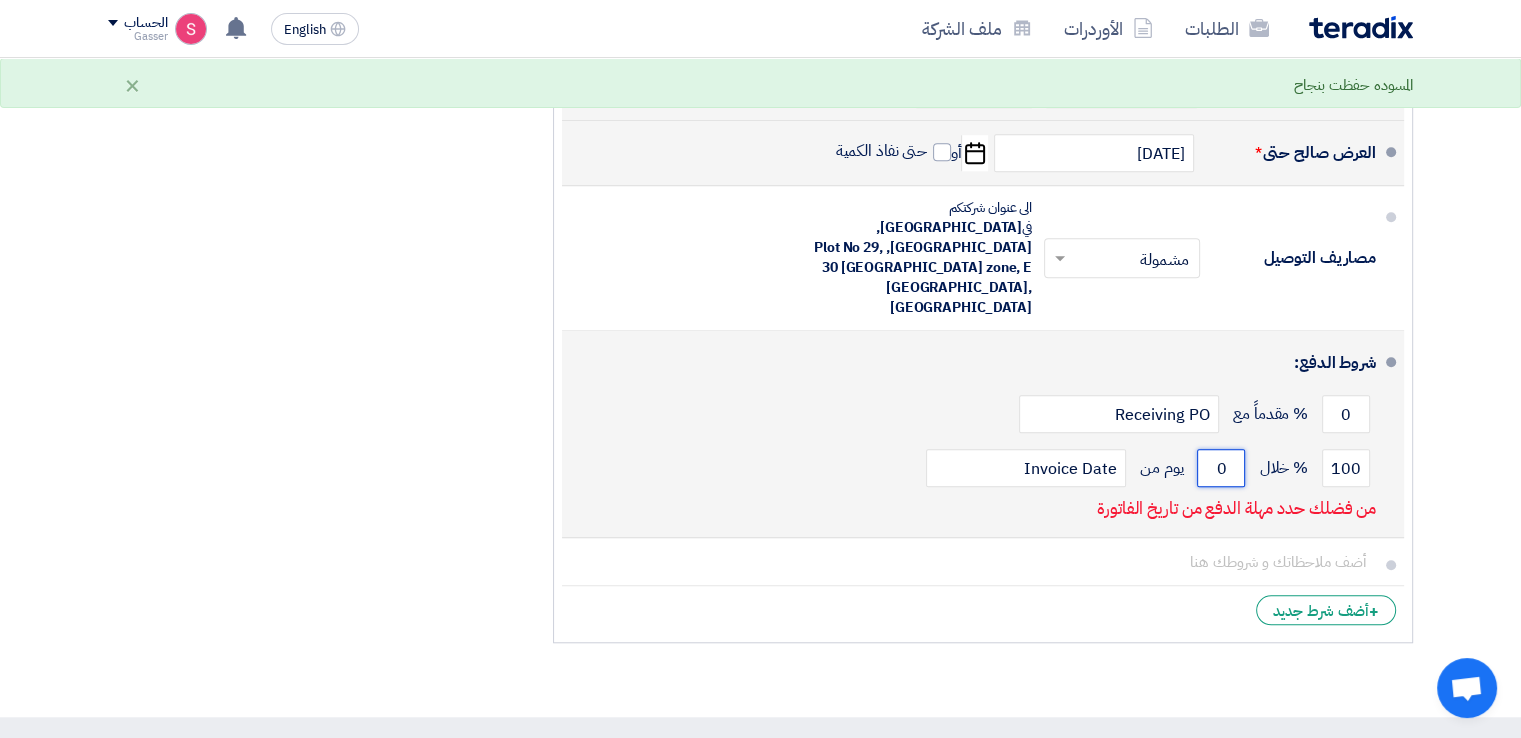 drag, startPoint x: 1223, startPoint y: 409, endPoint x: 1212, endPoint y: 409, distance: 11 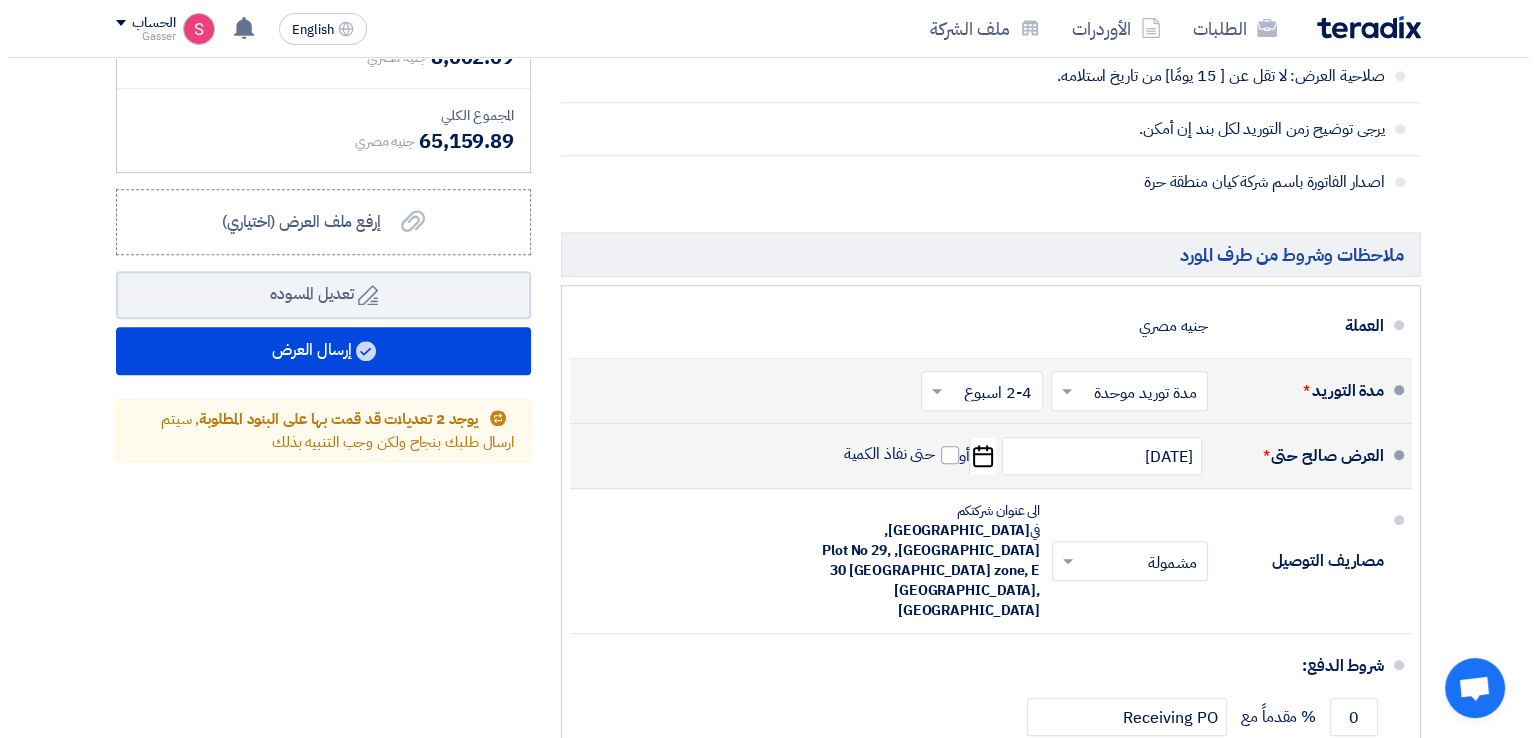 scroll, scrollTop: 1300, scrollLeft: 0, axis: vertical 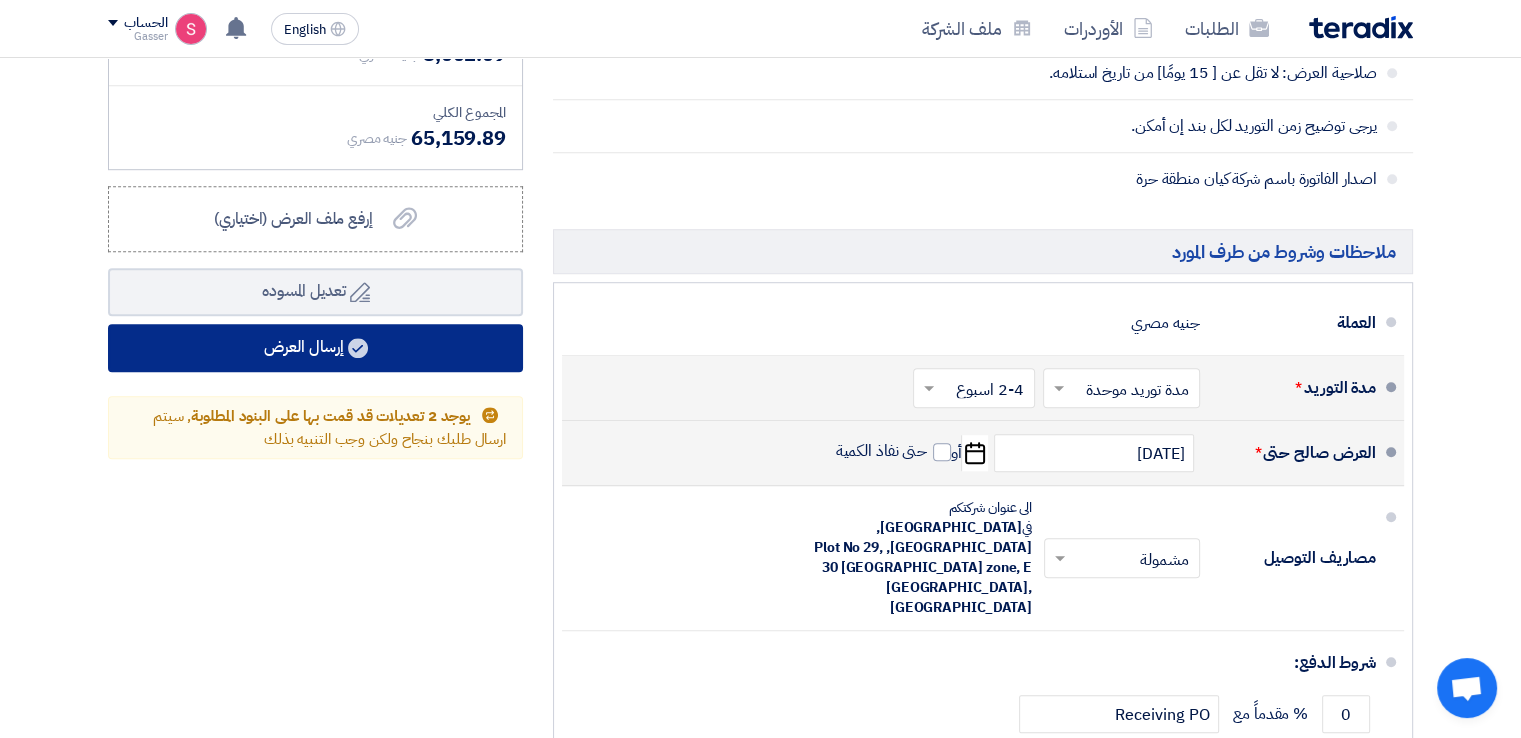 type on "30" 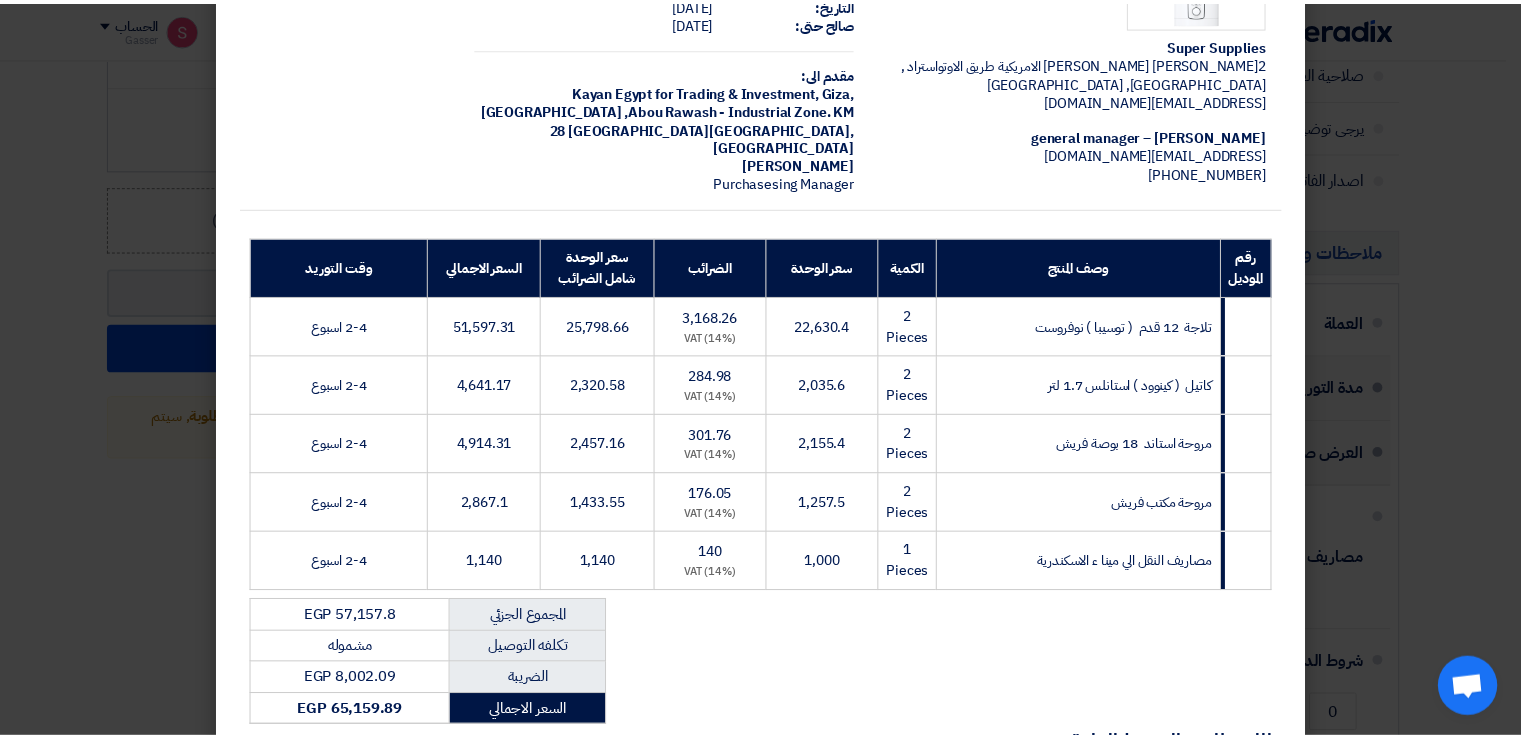 scroll, scrollTop: 396, scrollLeft: 0, axis: vertical 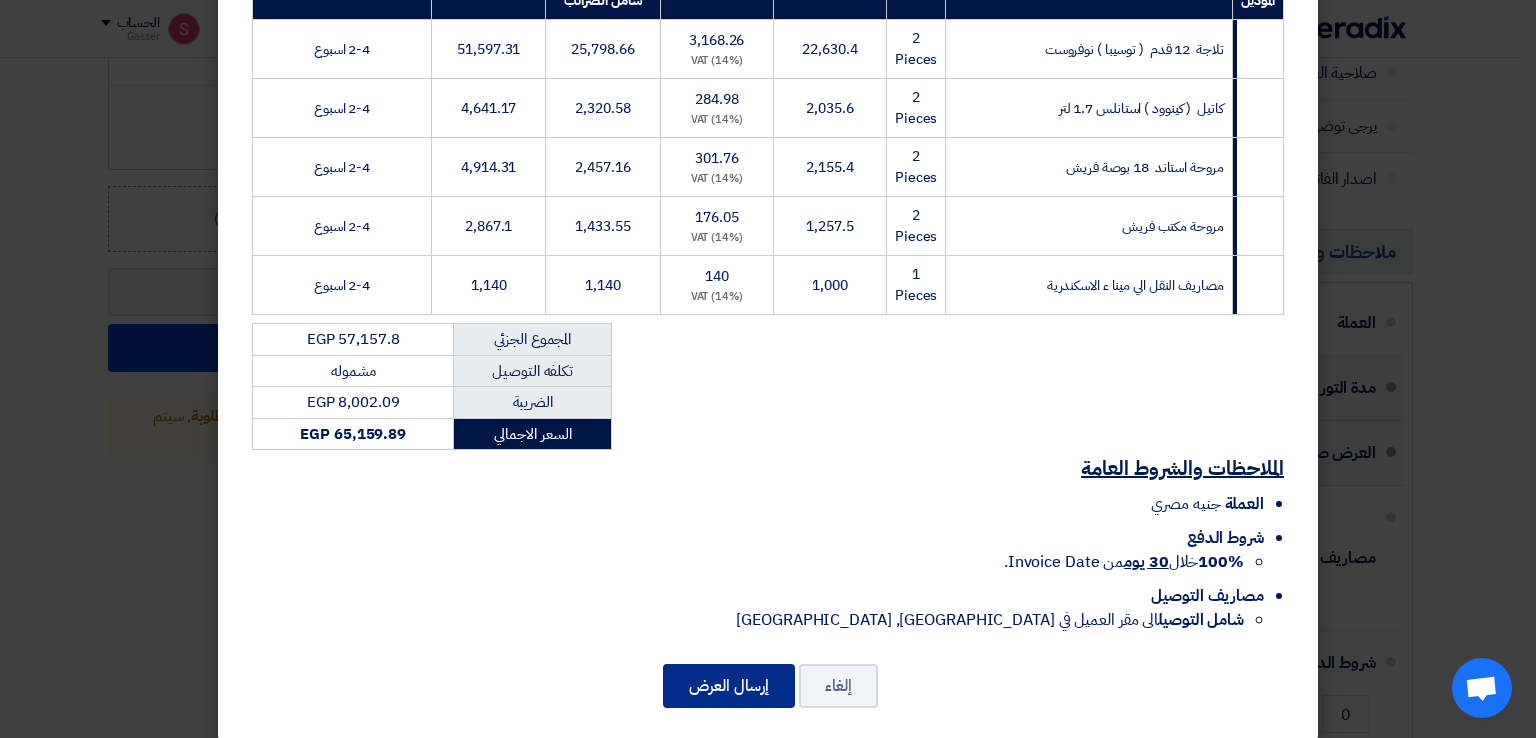 click on "إرسال العرض" 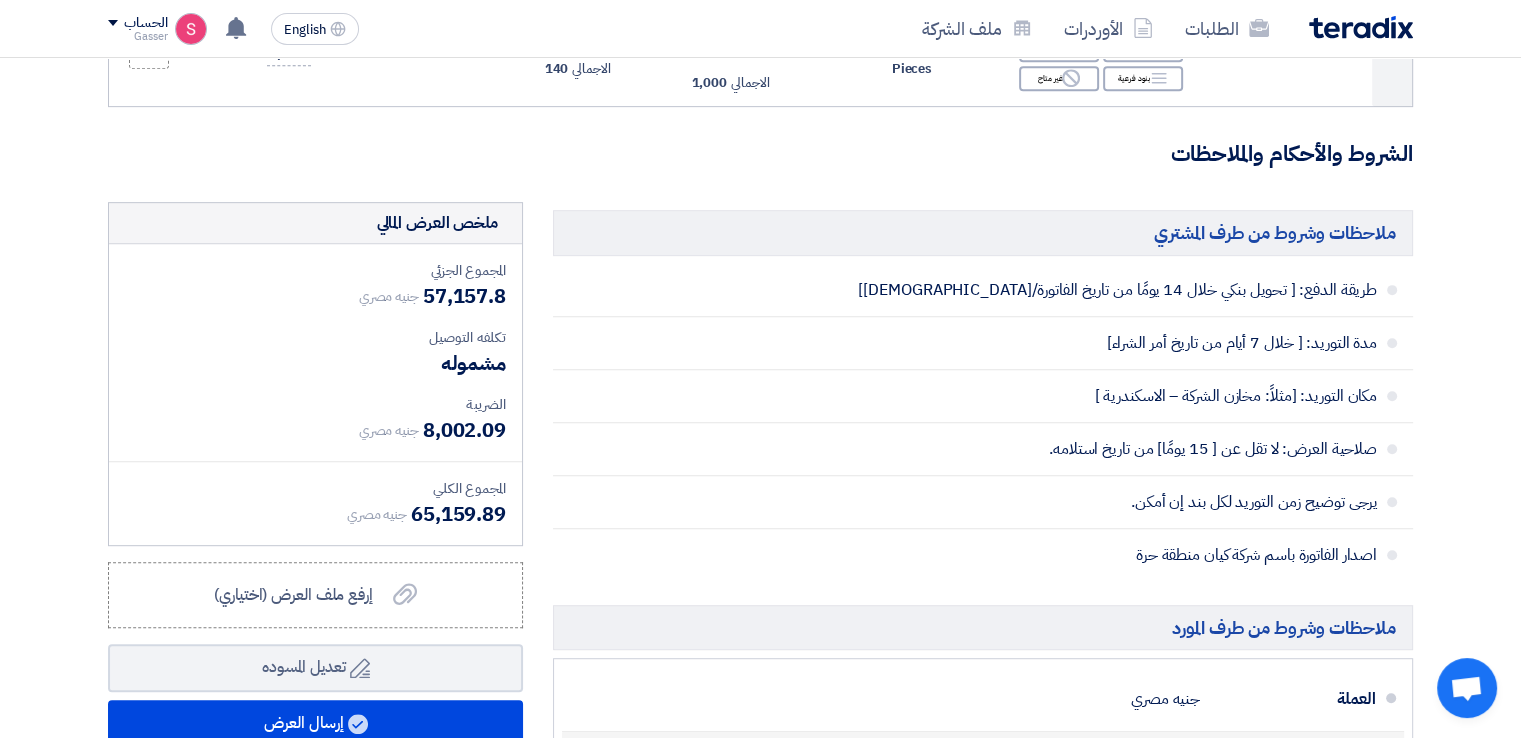 scroll, scrollTop: 700, scrollLeft: 0, axis: vertical 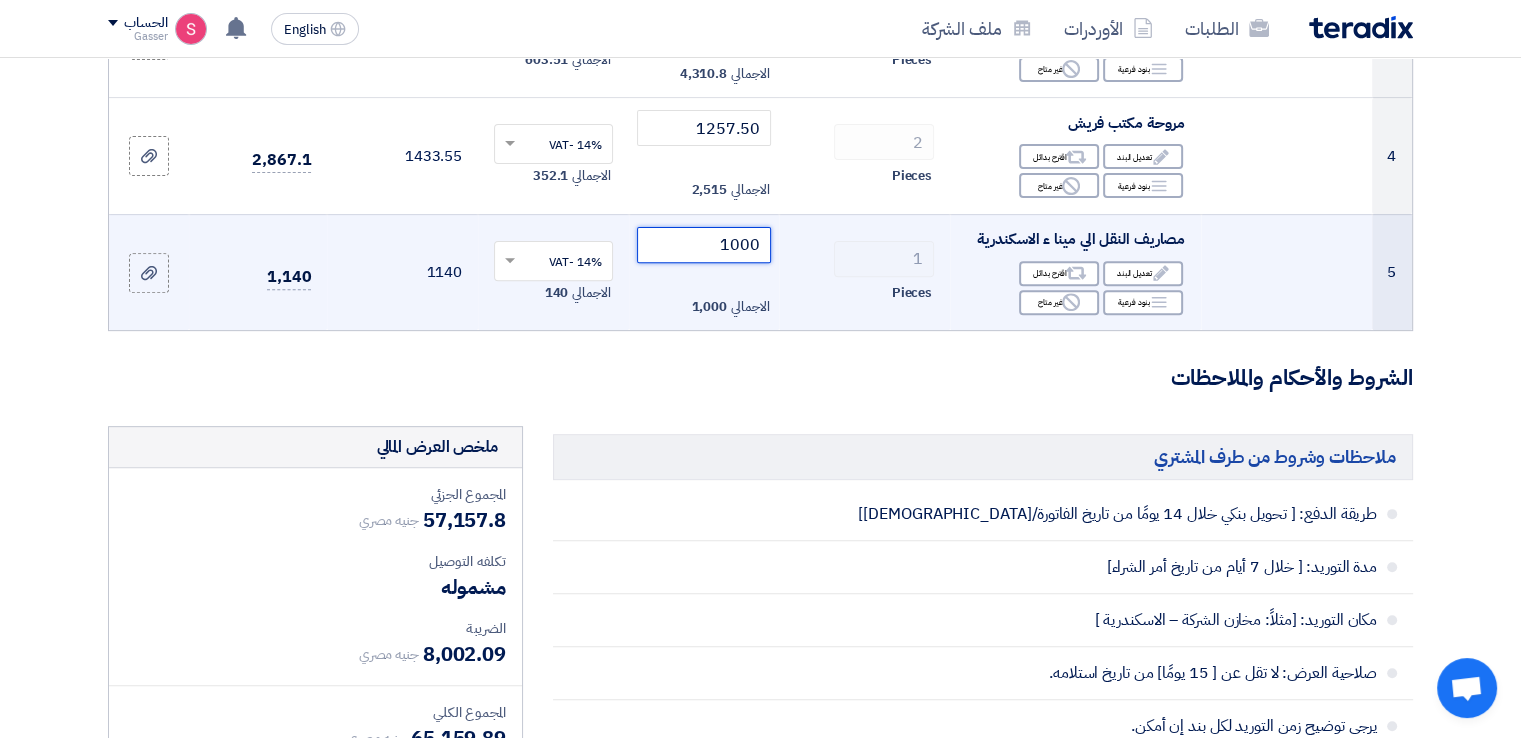 drag, startPoint x: 732, startPoint y: 249, endPoint x: 816, endPoint y: 249, distance: 84 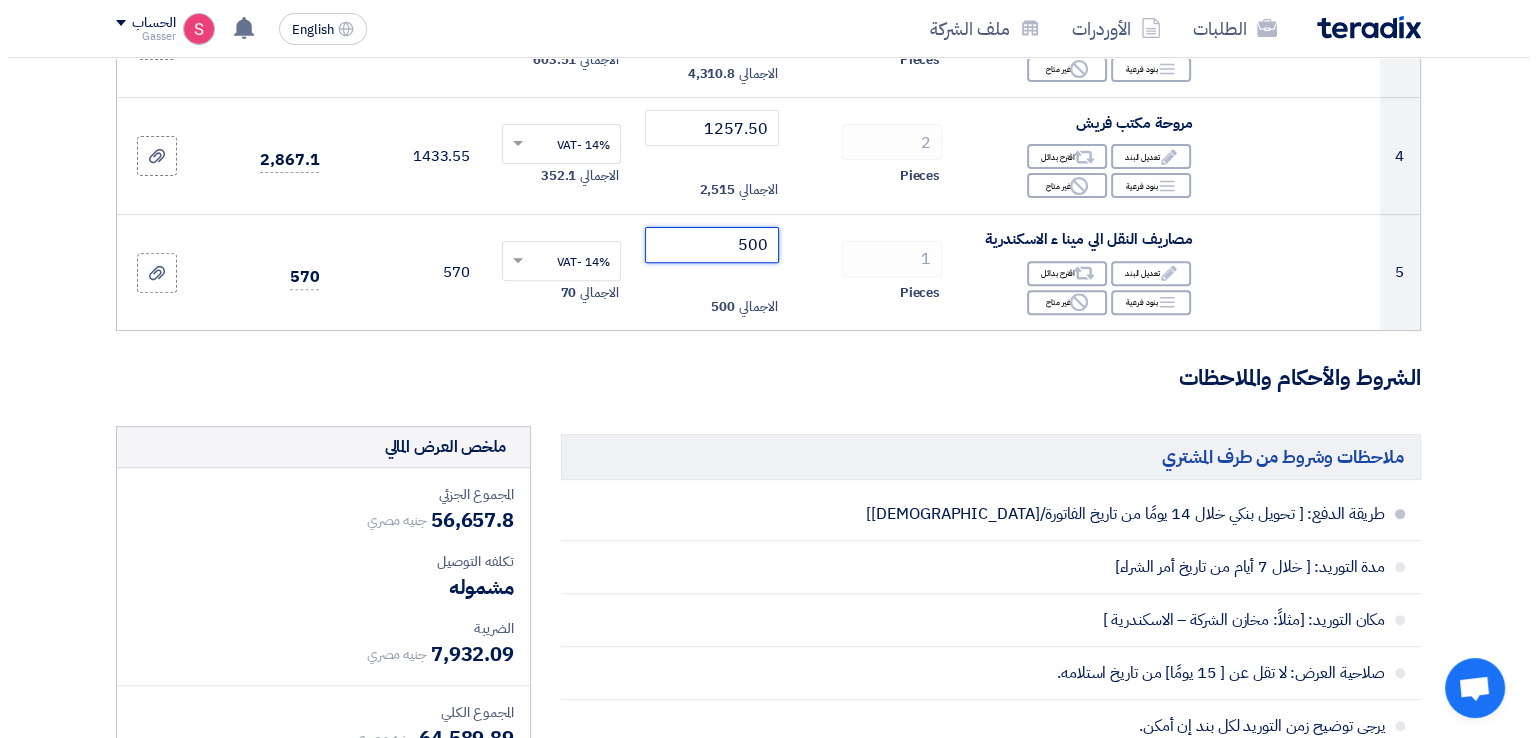 scroll, scrollTop: 1400, scrollLeft: 0, axis: vertical 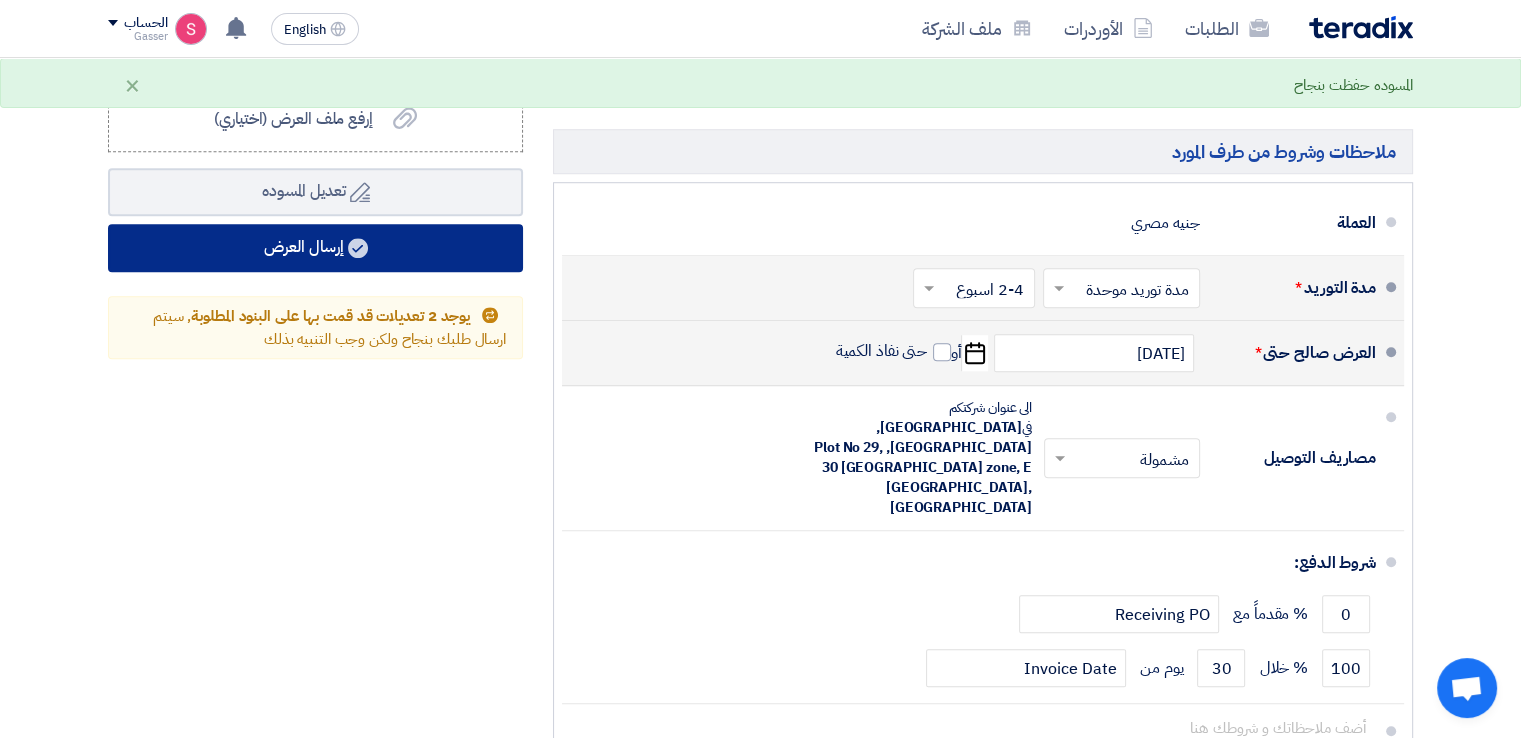type on "500" 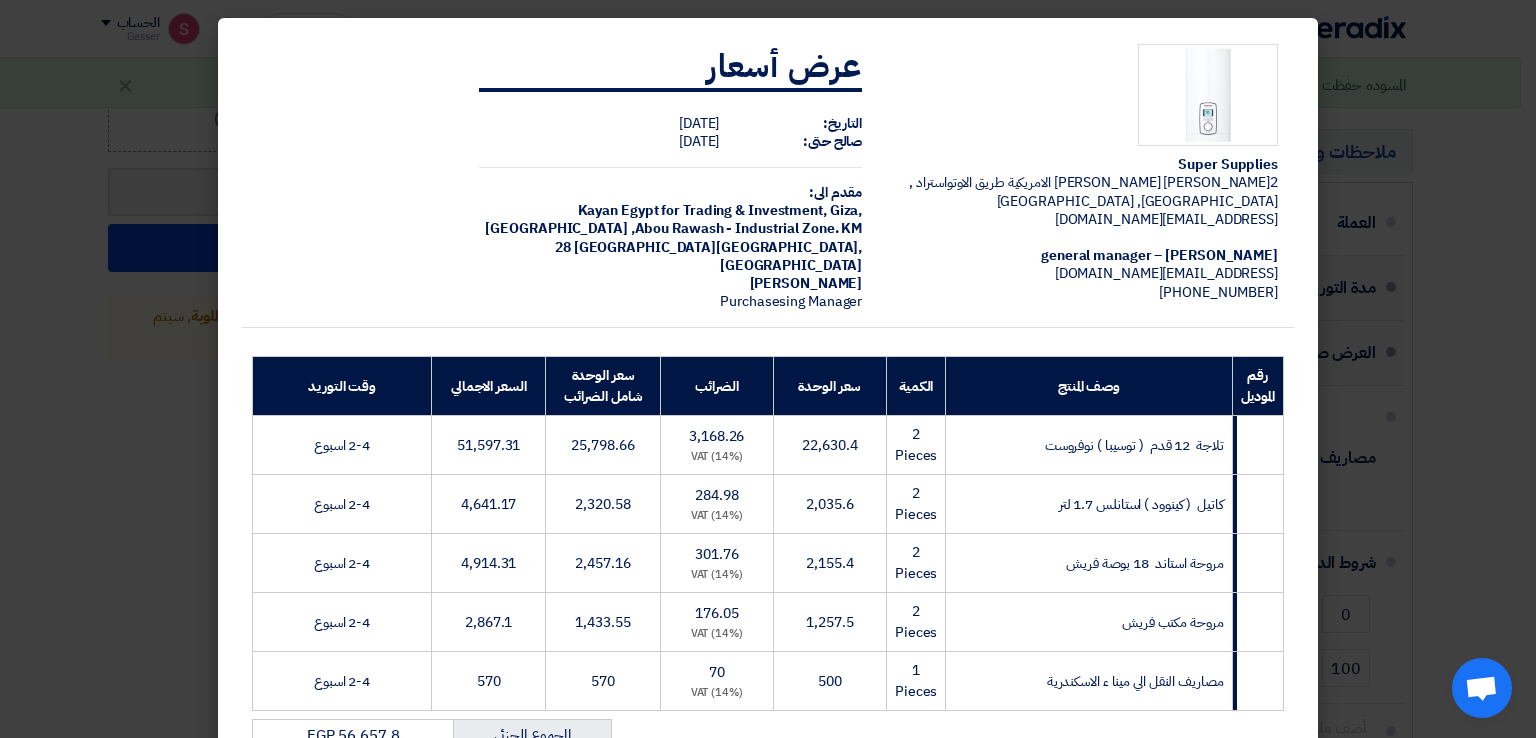 scroll, scrollTop: 405, scrollLeft: 0, axis: vertical 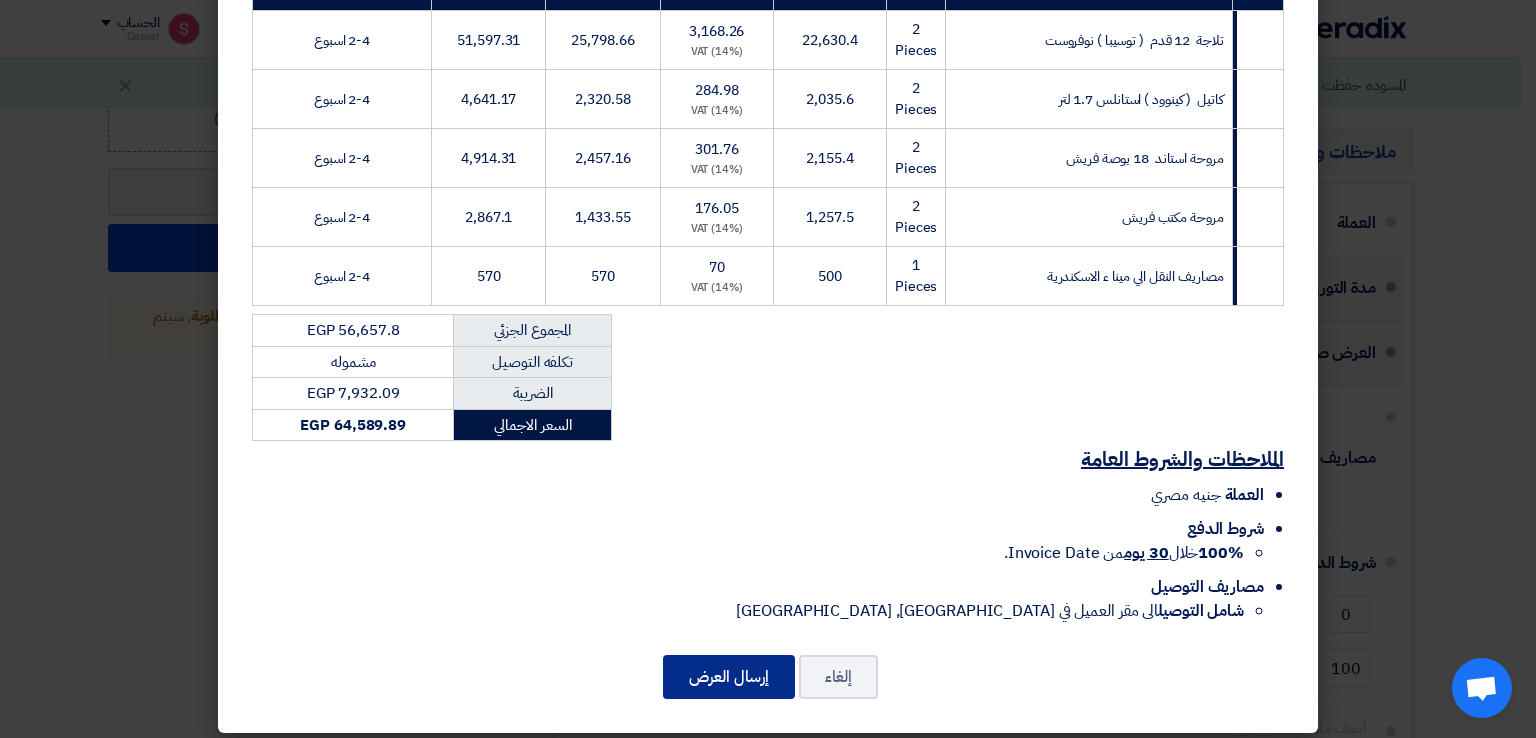 click on "إرسال العرض" 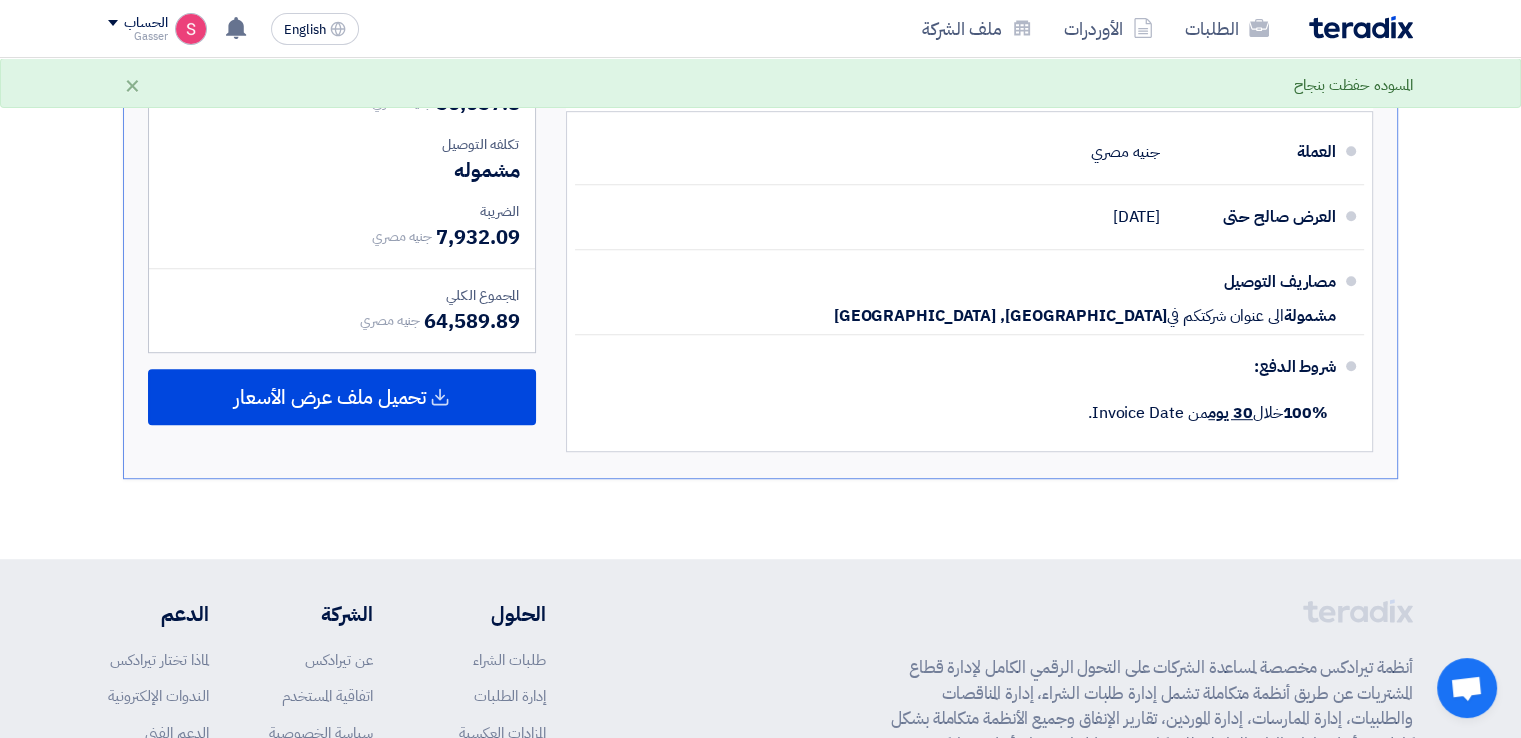 scroll, scrollTop: 1065, scrollLeft: 0, axis: vertical 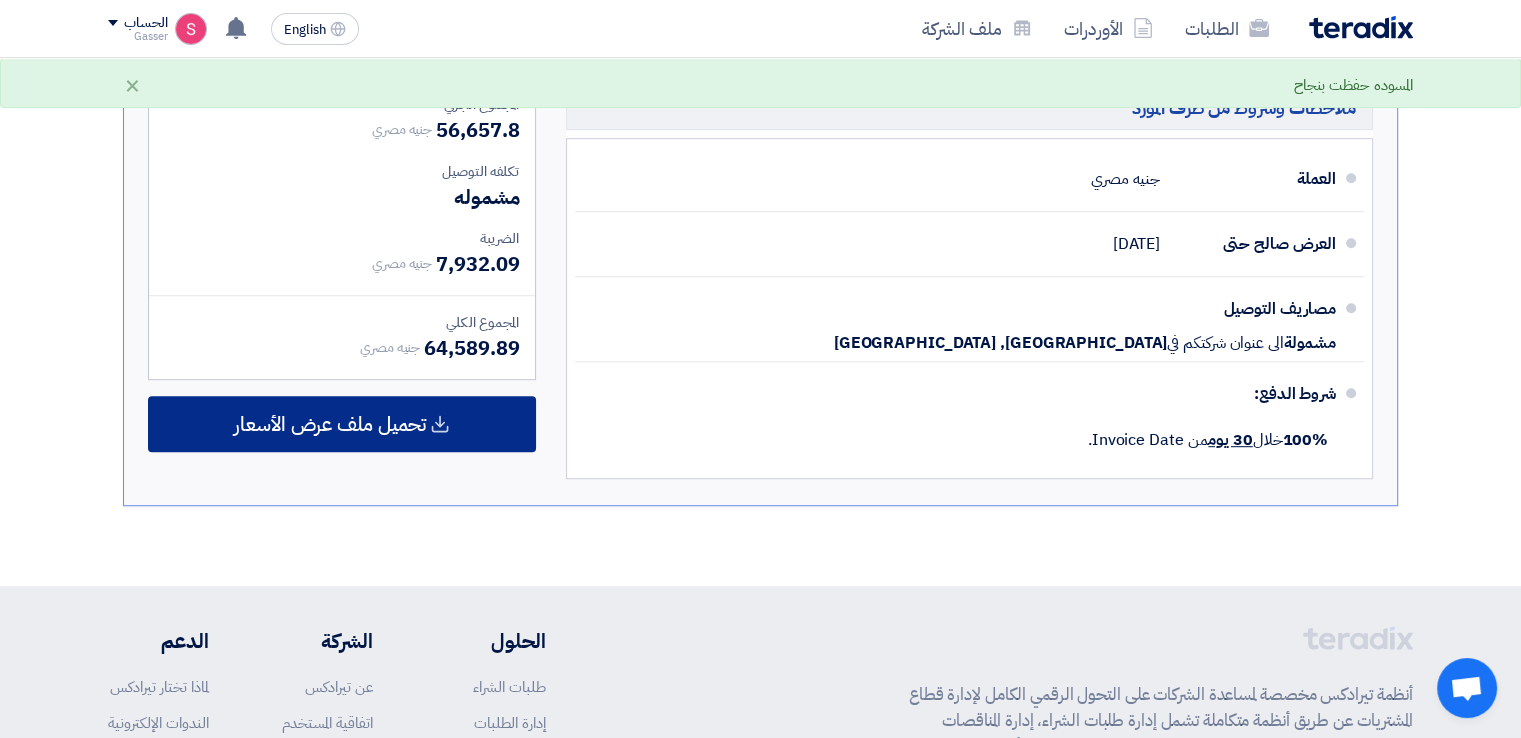 click on "تحميل ملف عرض الأسعار" at bounding box center [330, 424] 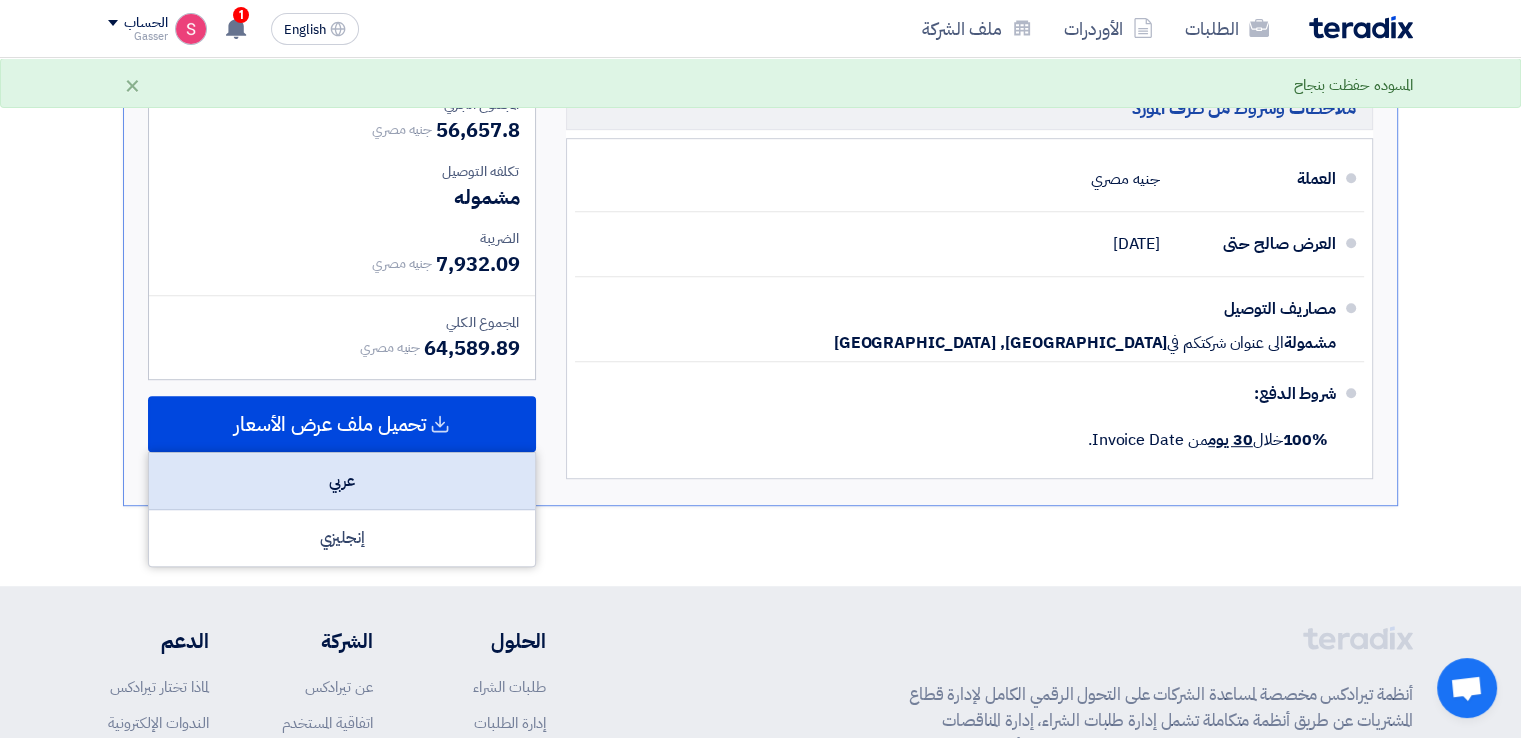 click on "عربي" at bounding box center [342, 481] 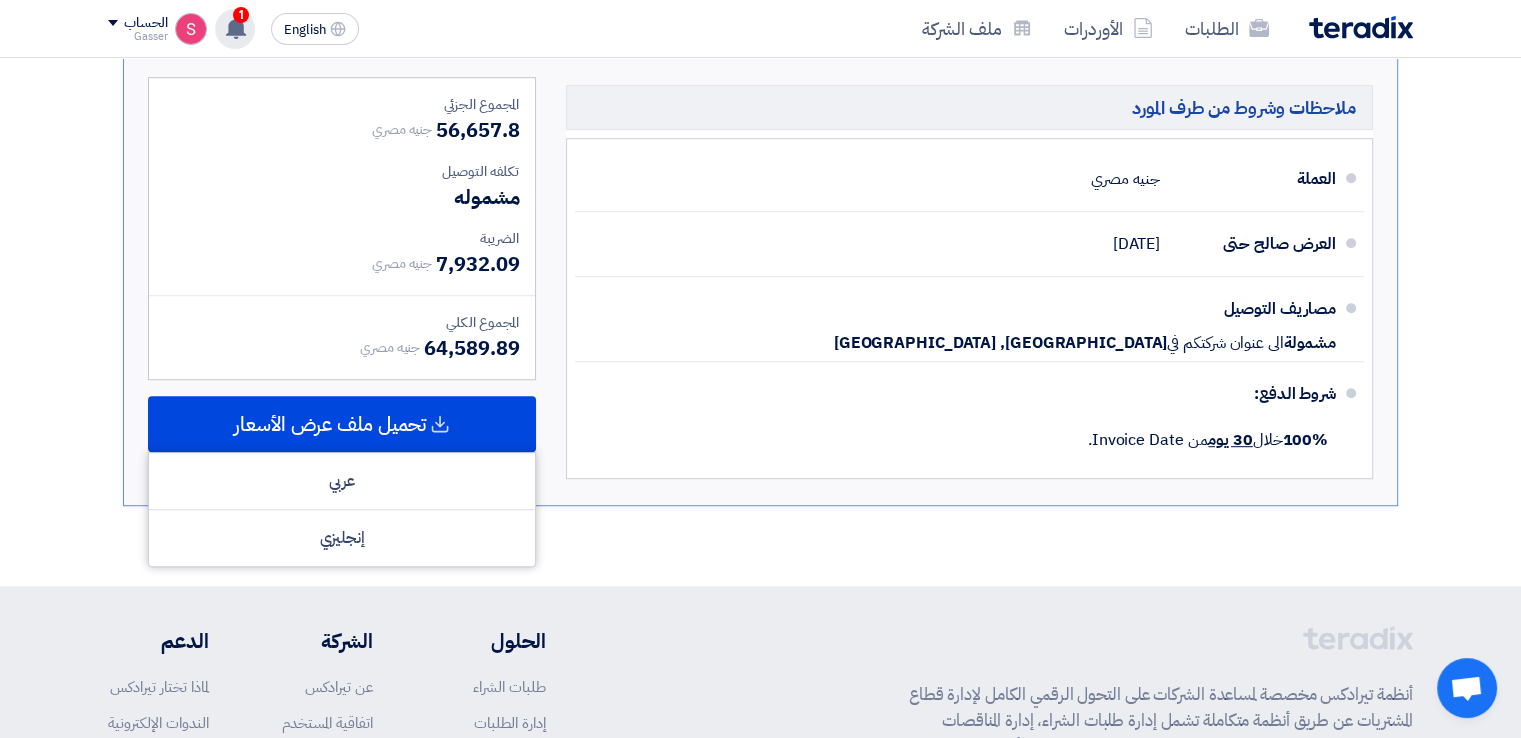 click 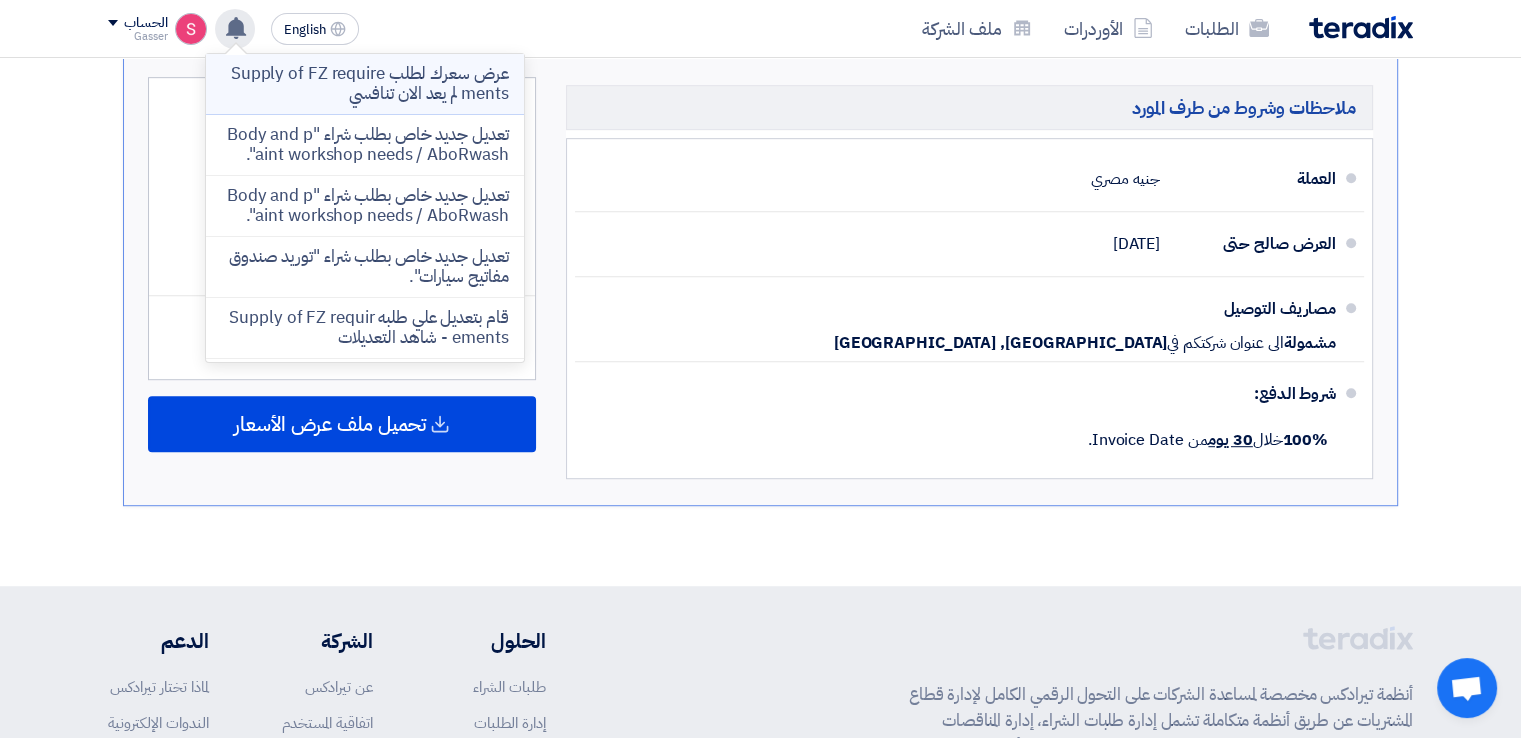 click on "عرض سعرك لطلب Supply of FZ requirements لم يعد الان تنافسي" 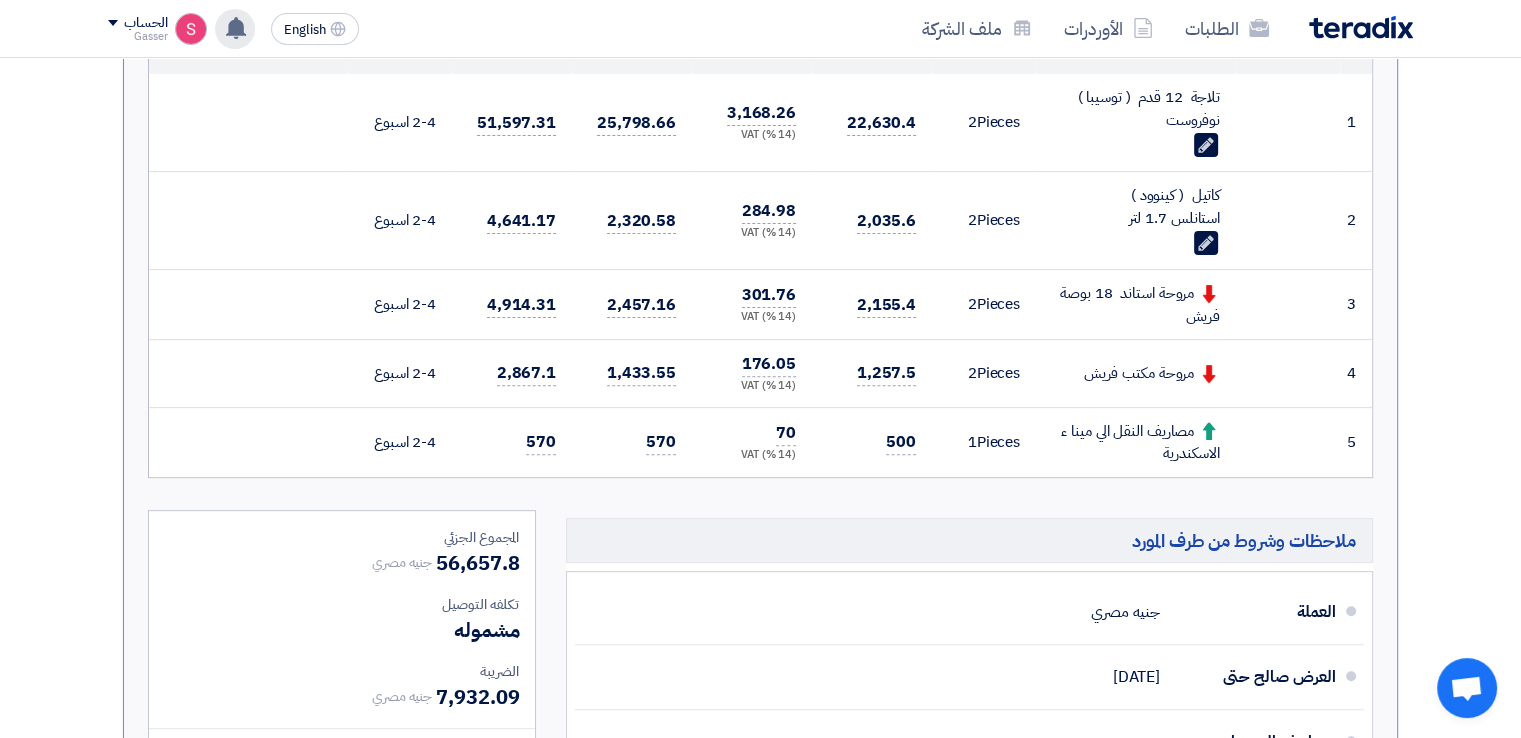 scroll, scrollTop: 621, scrollLeft: 0, axis: vertical 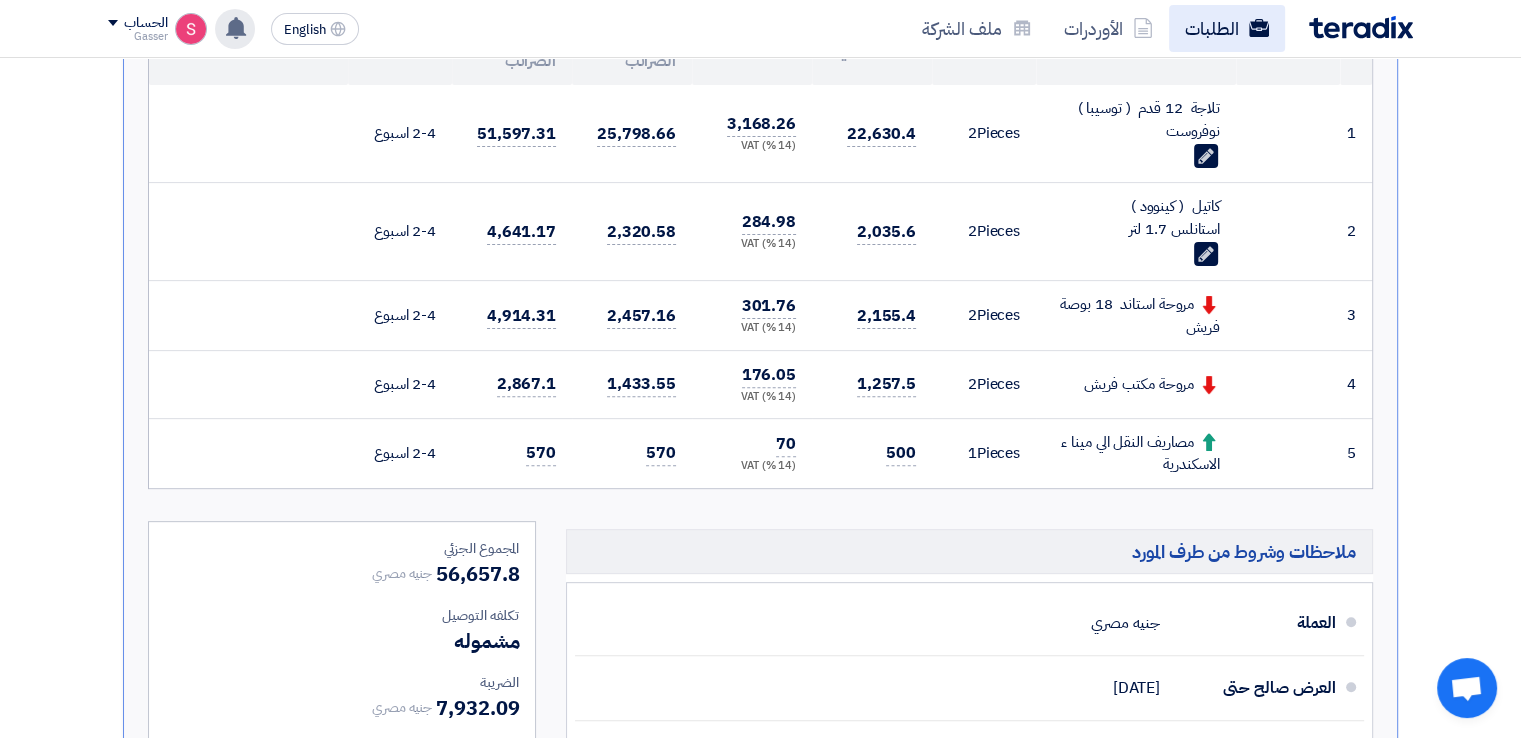 click on "الطلبات" 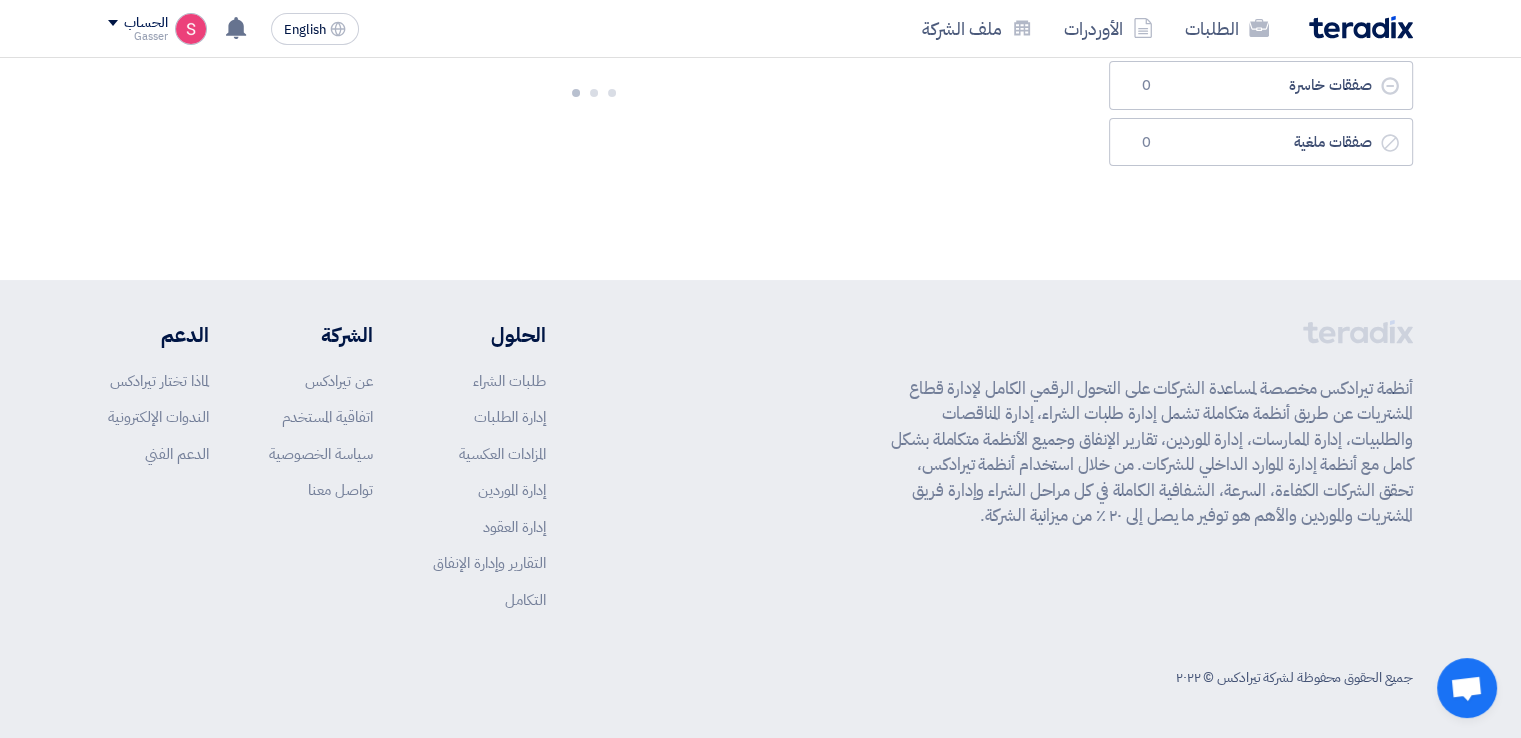 scroll, scrollTop: 0, scrollLeft: 0, axis: both 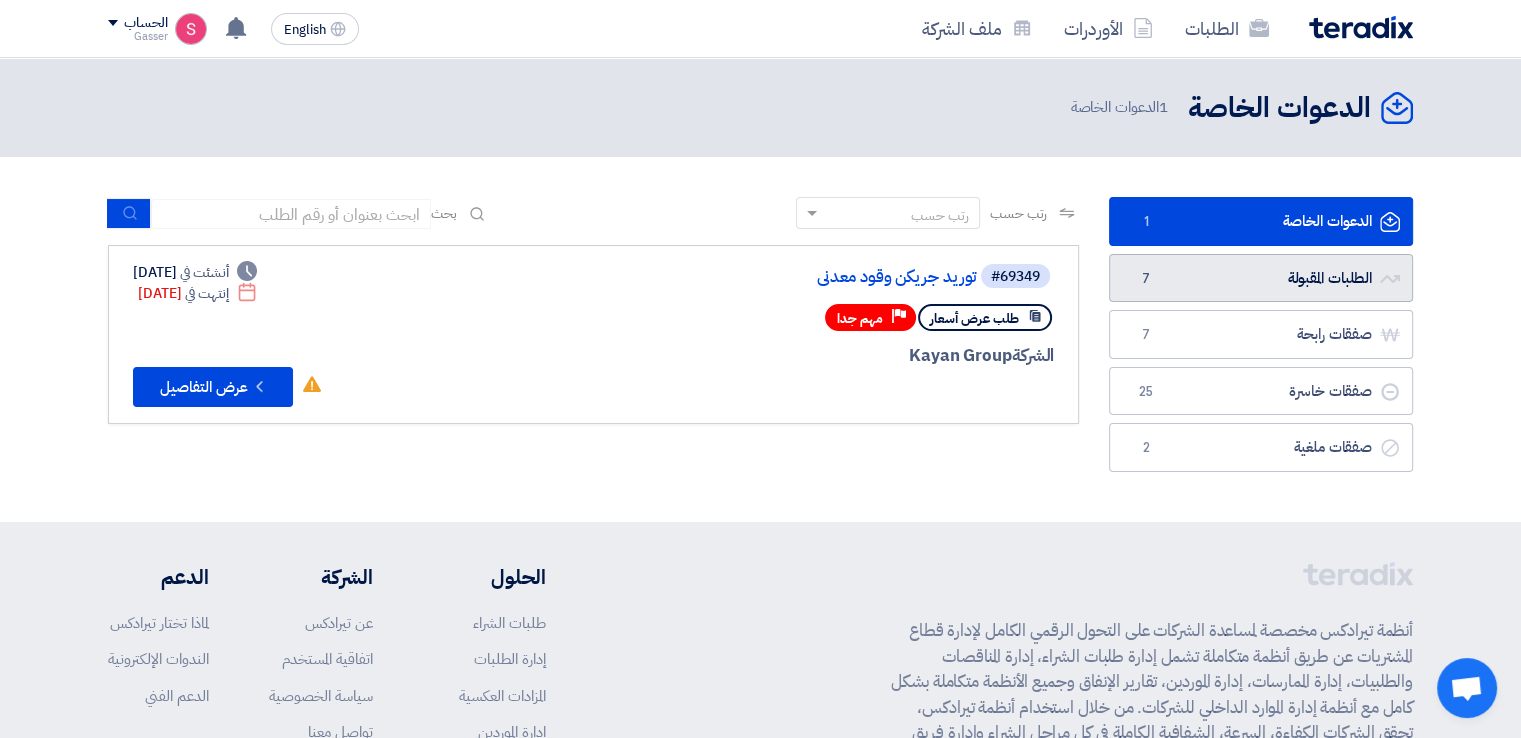 click on "الطلبات المقبولة
الطلبات المقبولة
7" 